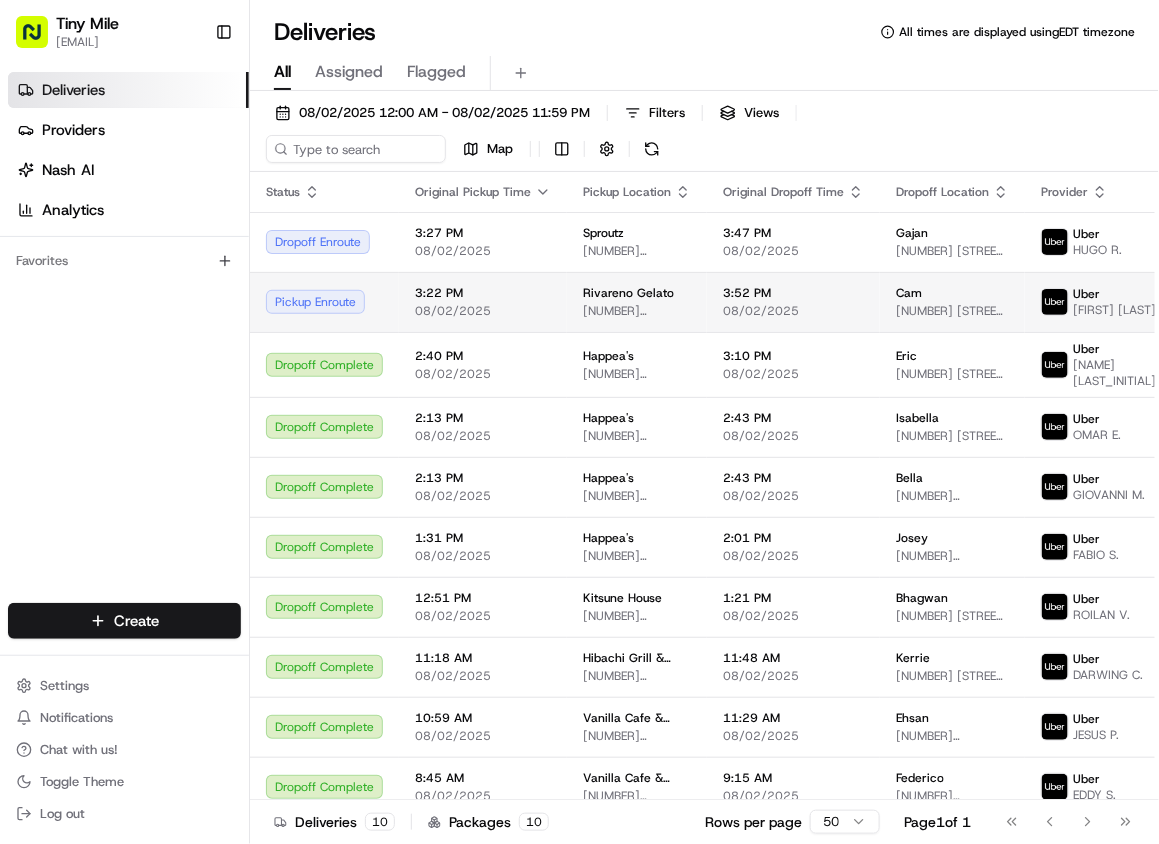 scroll, scrollTop: 0, scrollLeft: 0, axis: both 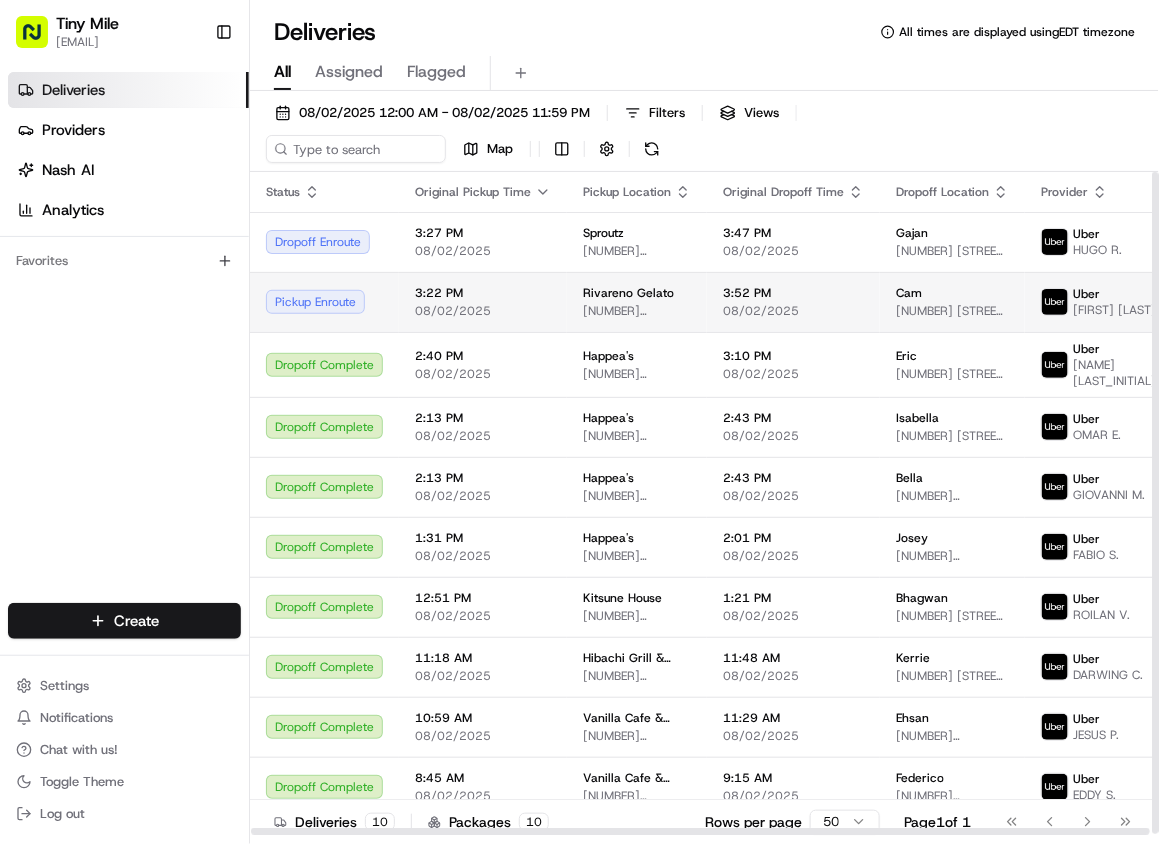 click on "Pickup Enroute" at bounding box center [324, 302] 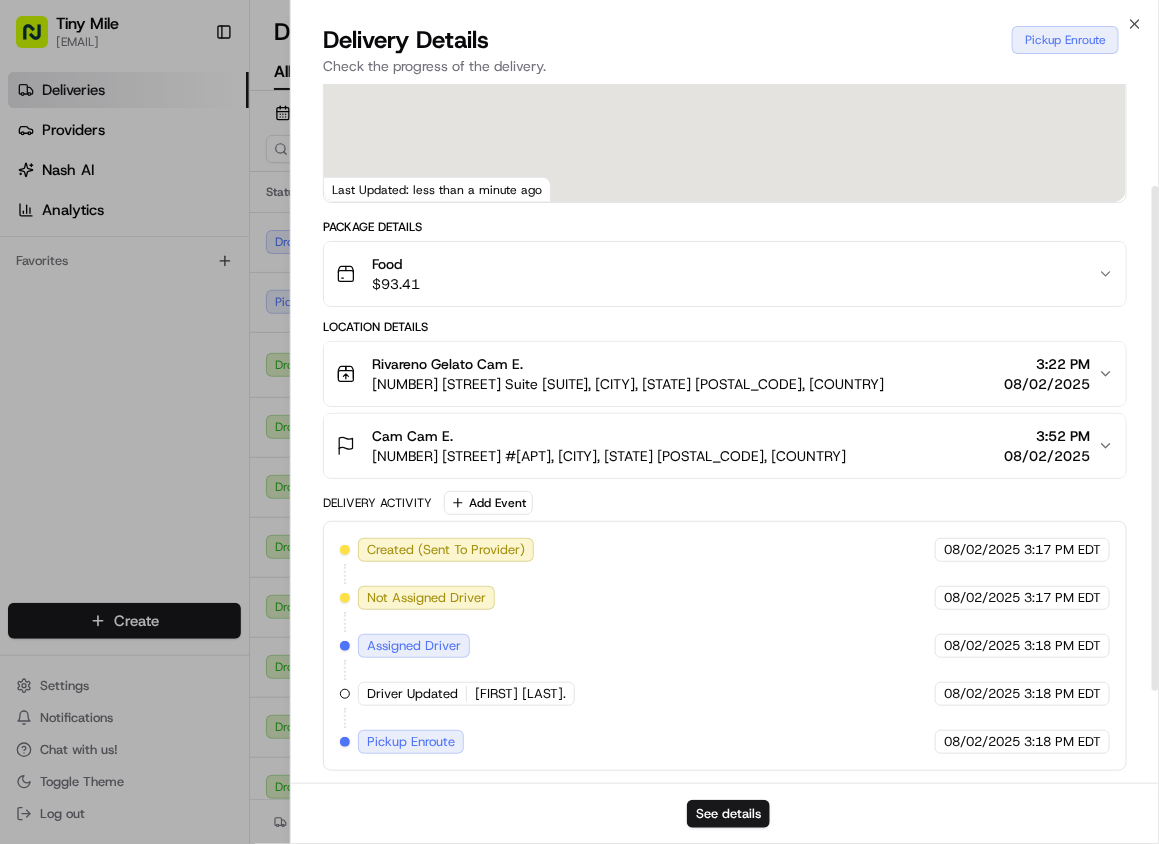 scroll, scrollTop: 267, scrollLeft: 0, axis: vertical 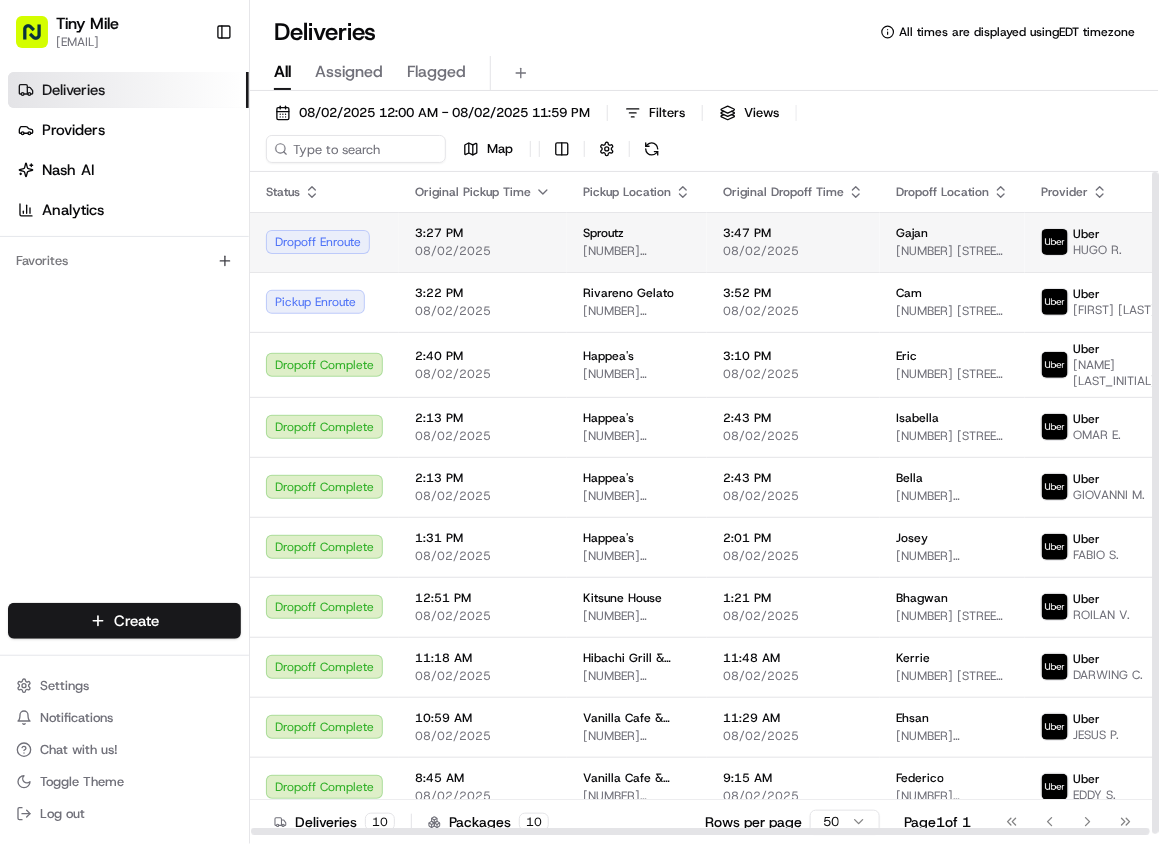 click on "Dropoff Enroute" at bounding box center [324, 242] 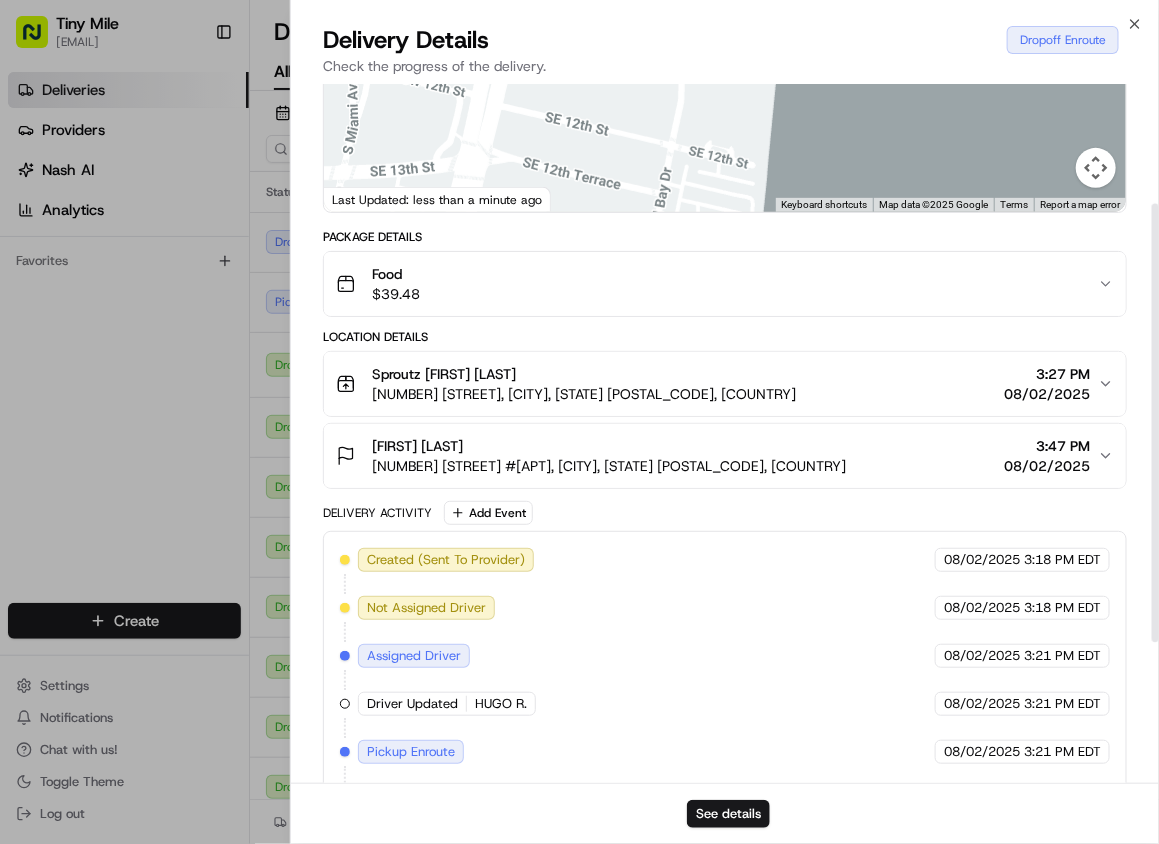 scroll, scrollTop: 414, scrollLeft: 0, axis: vertical 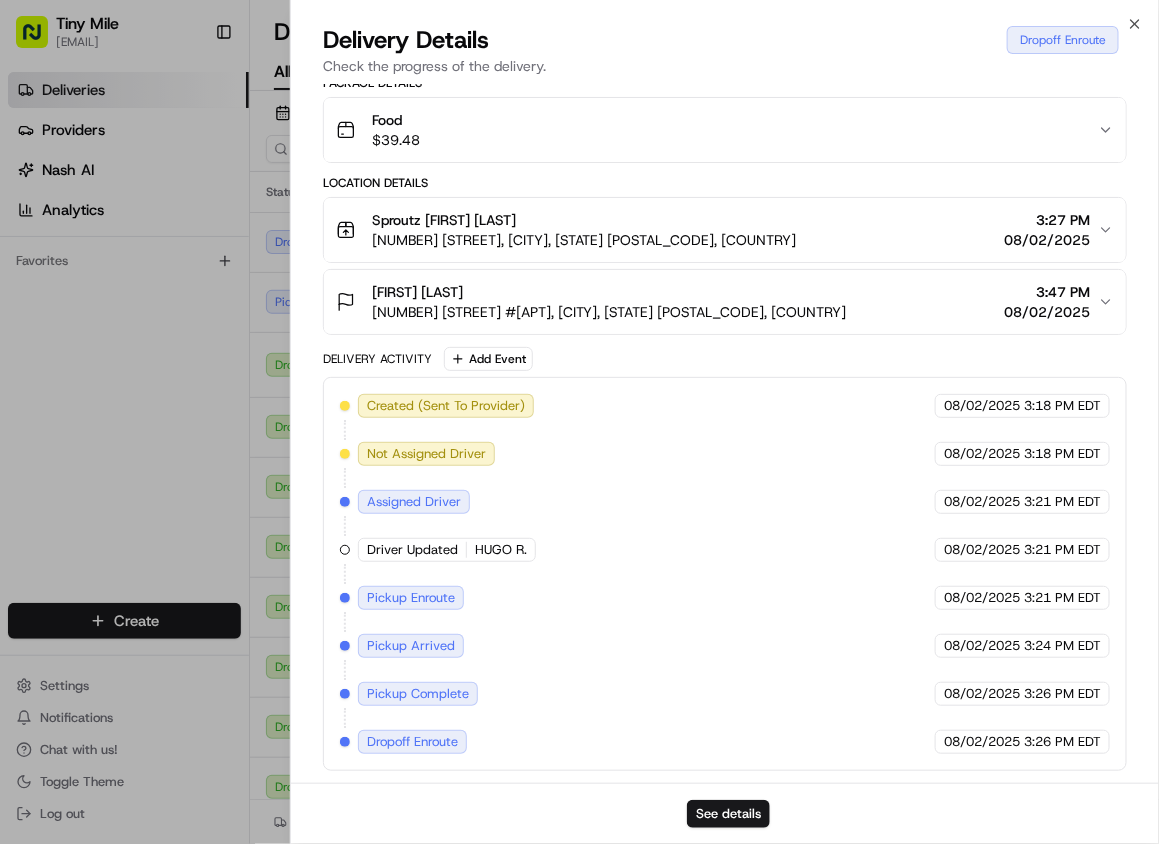 click on "Food $ 39.48" at bounding box center (717, 130) 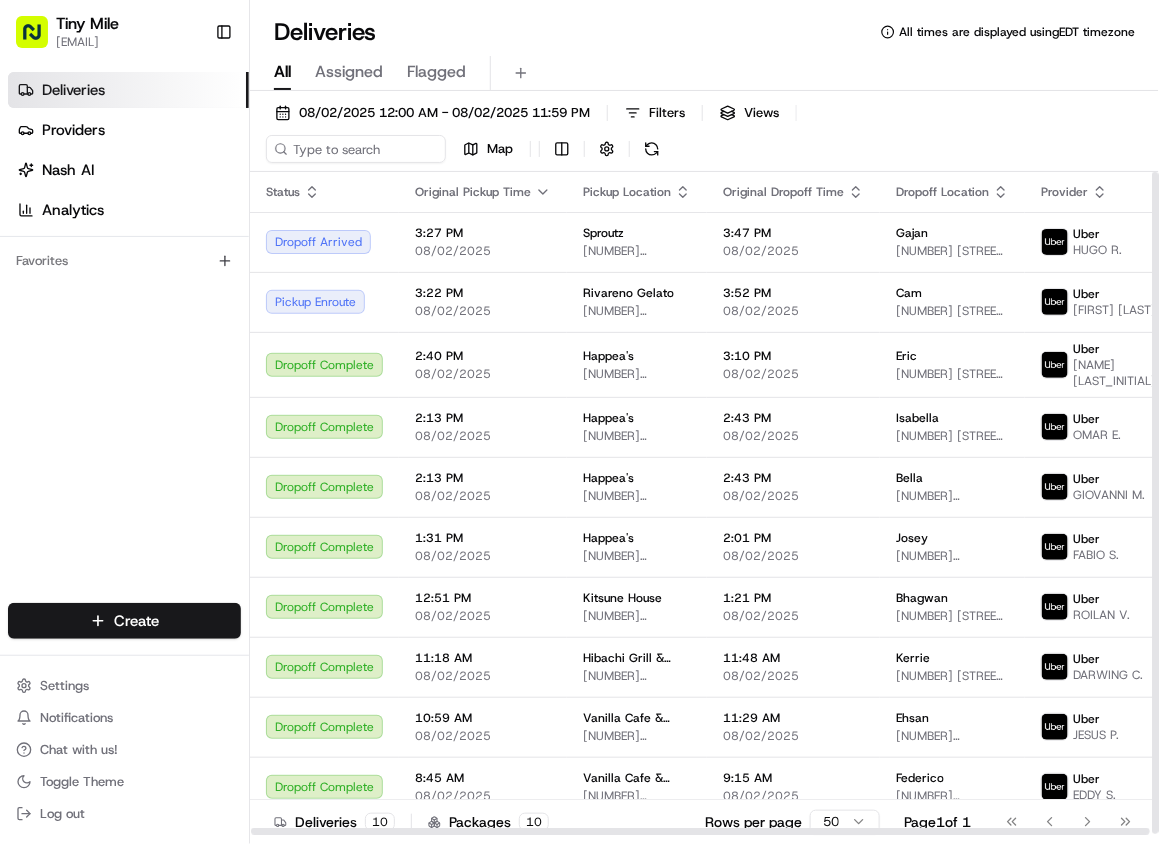 click on "All Assigned Flagged" at bounding box center (704, 69) 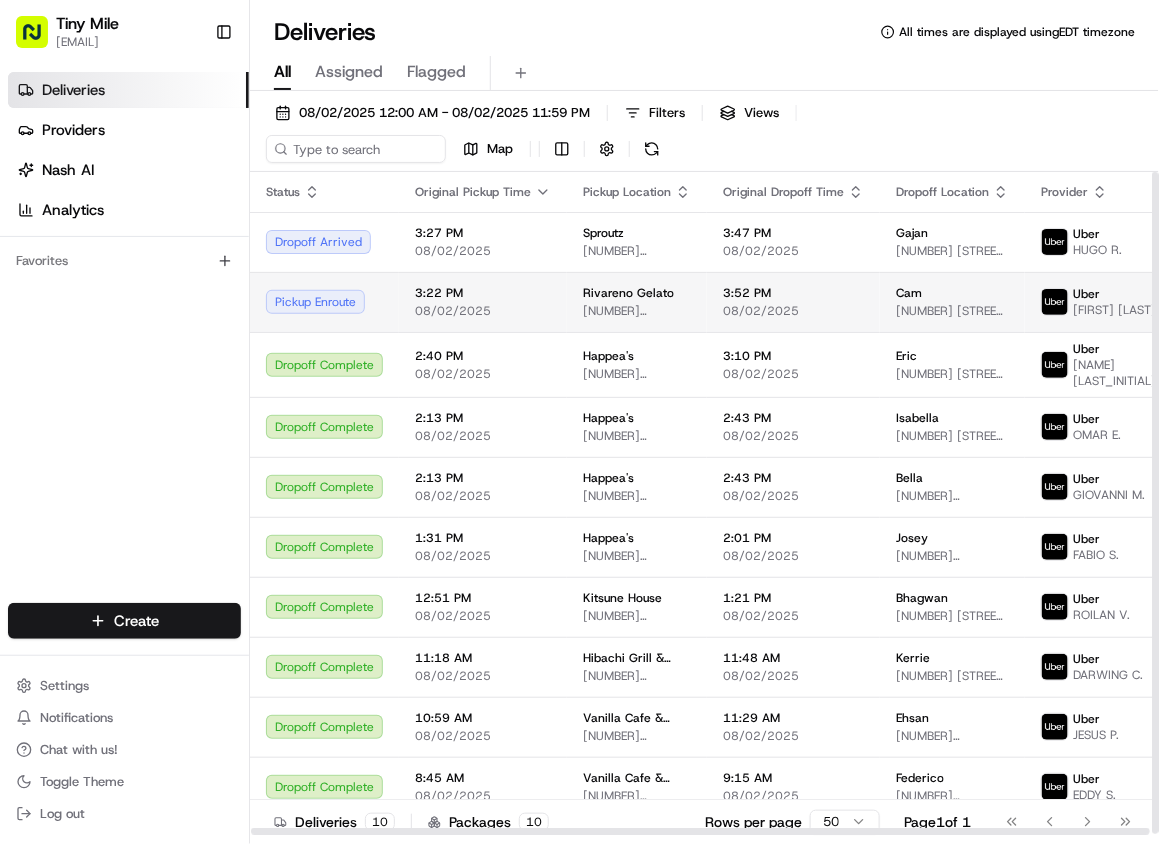 click on "Pickup Enroute" at bounding box center (324, 302) 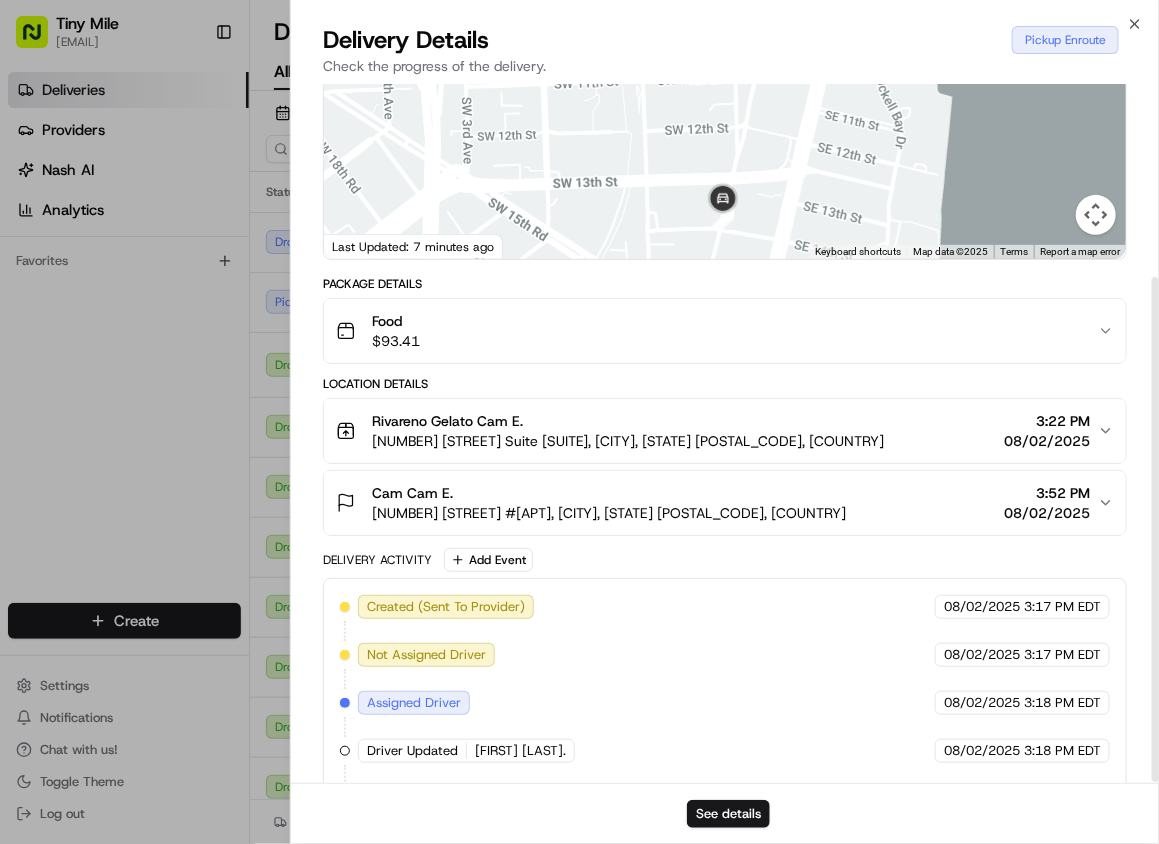 scroll, scrollTop: 267, scrollLeft: 0, axis: vertical 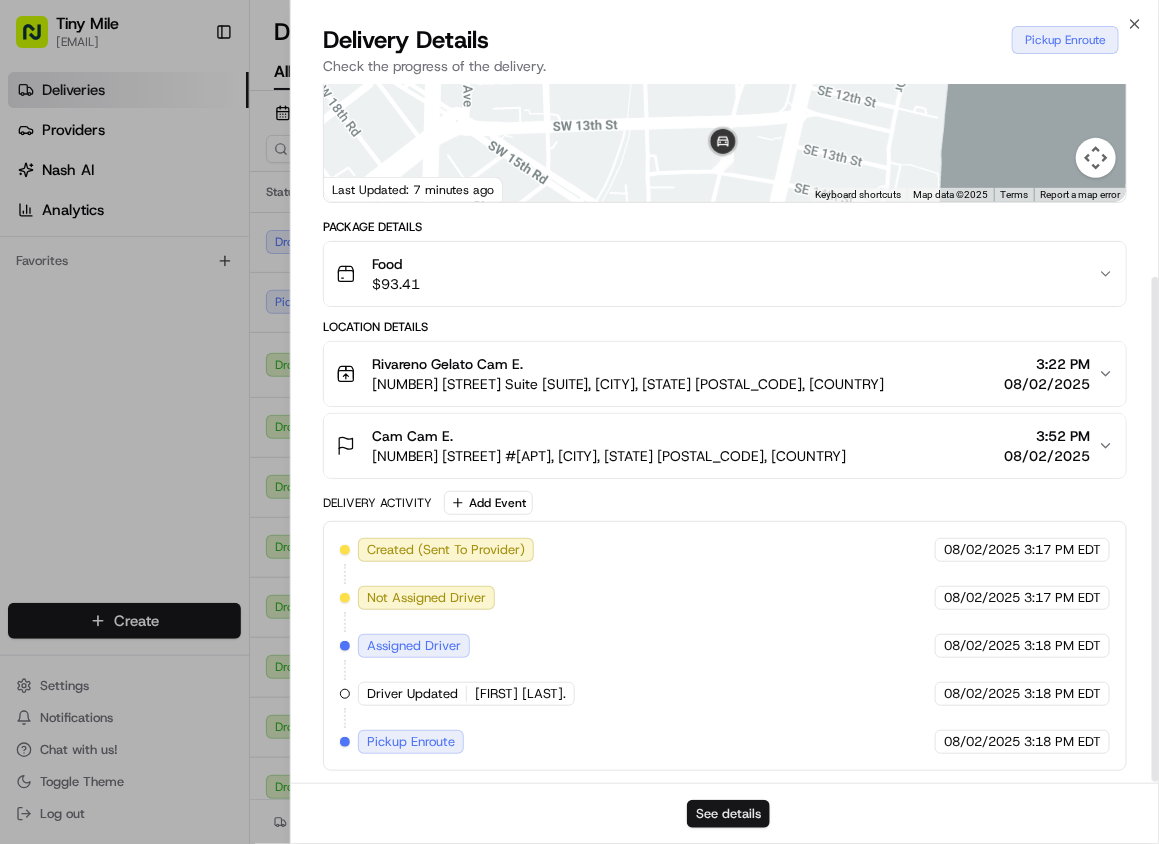 click on "See details" at bounding box center (728, 814) 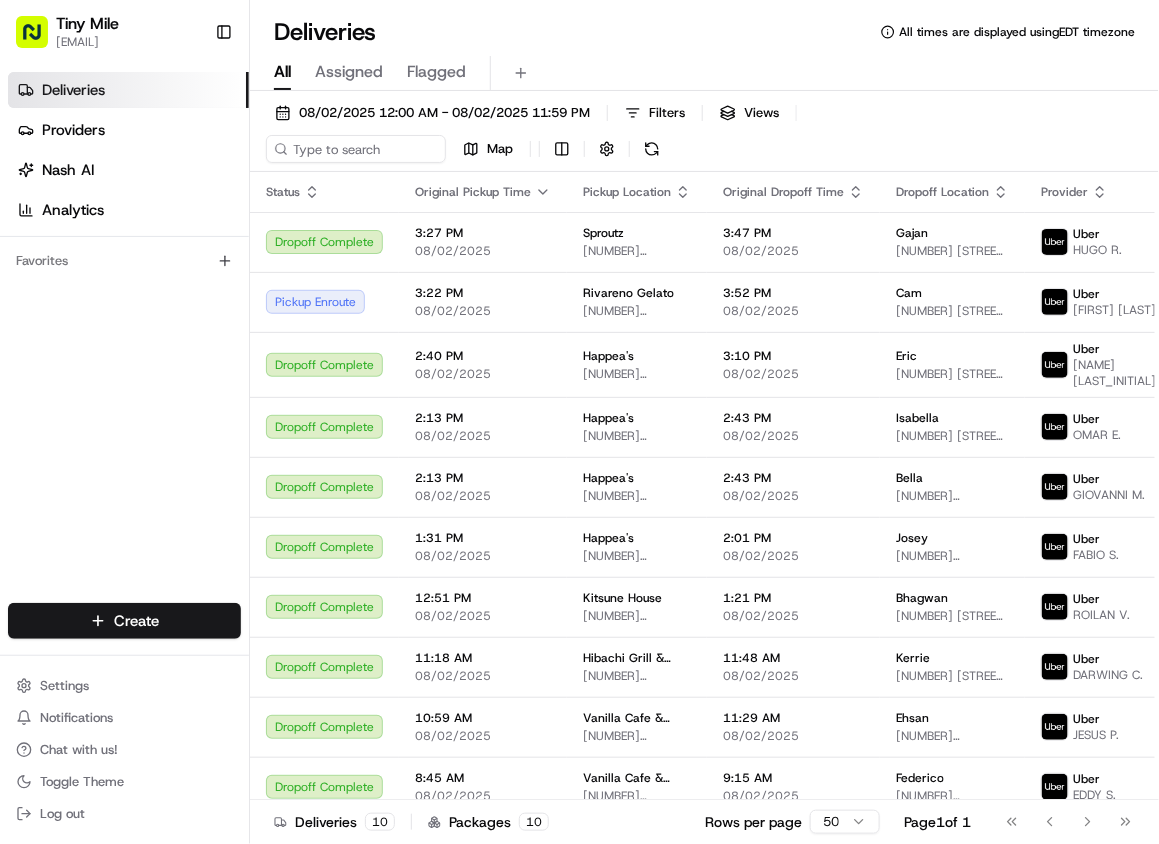 click on "08/02/2025 12:00 AM - 08/02/2025 11:59 PM Filters Views Map" at bounding box center (704, 135) 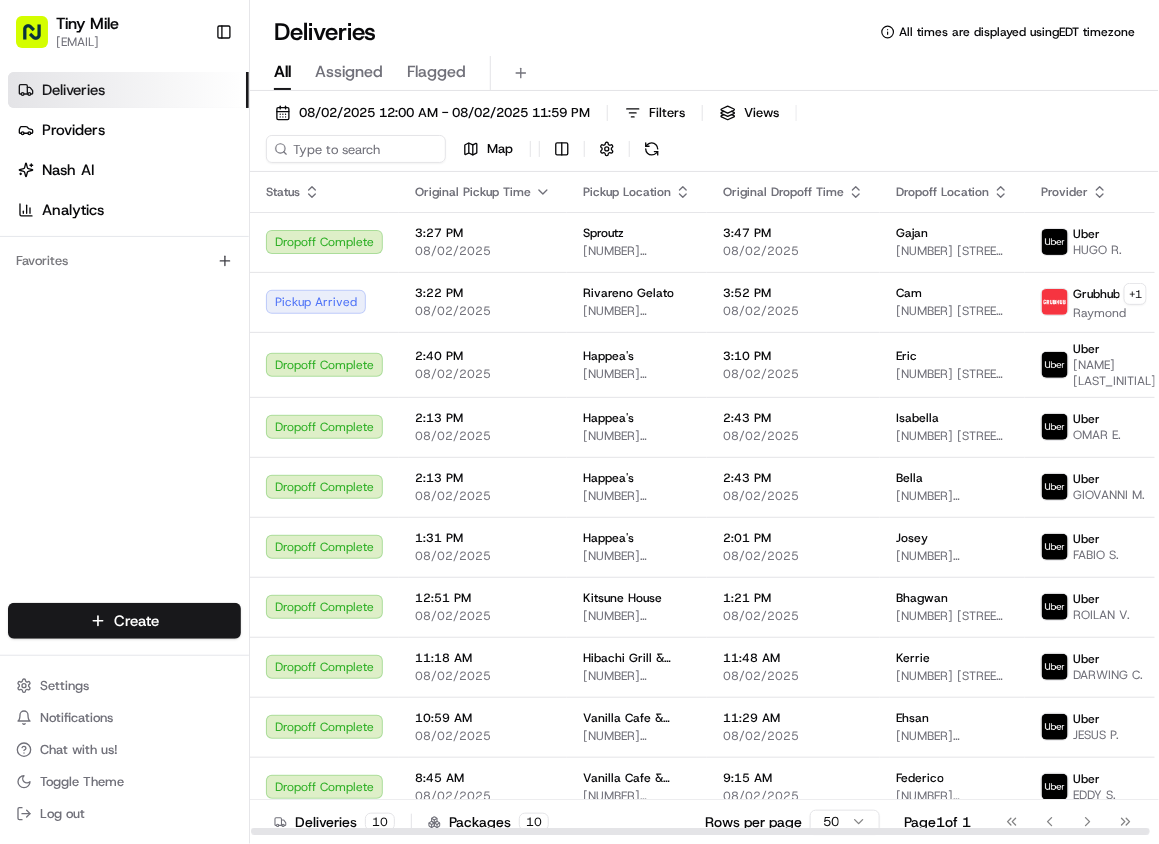click on "Deliveries All times are displayed using  EDT   timezone" at bounding box center [704, 32] 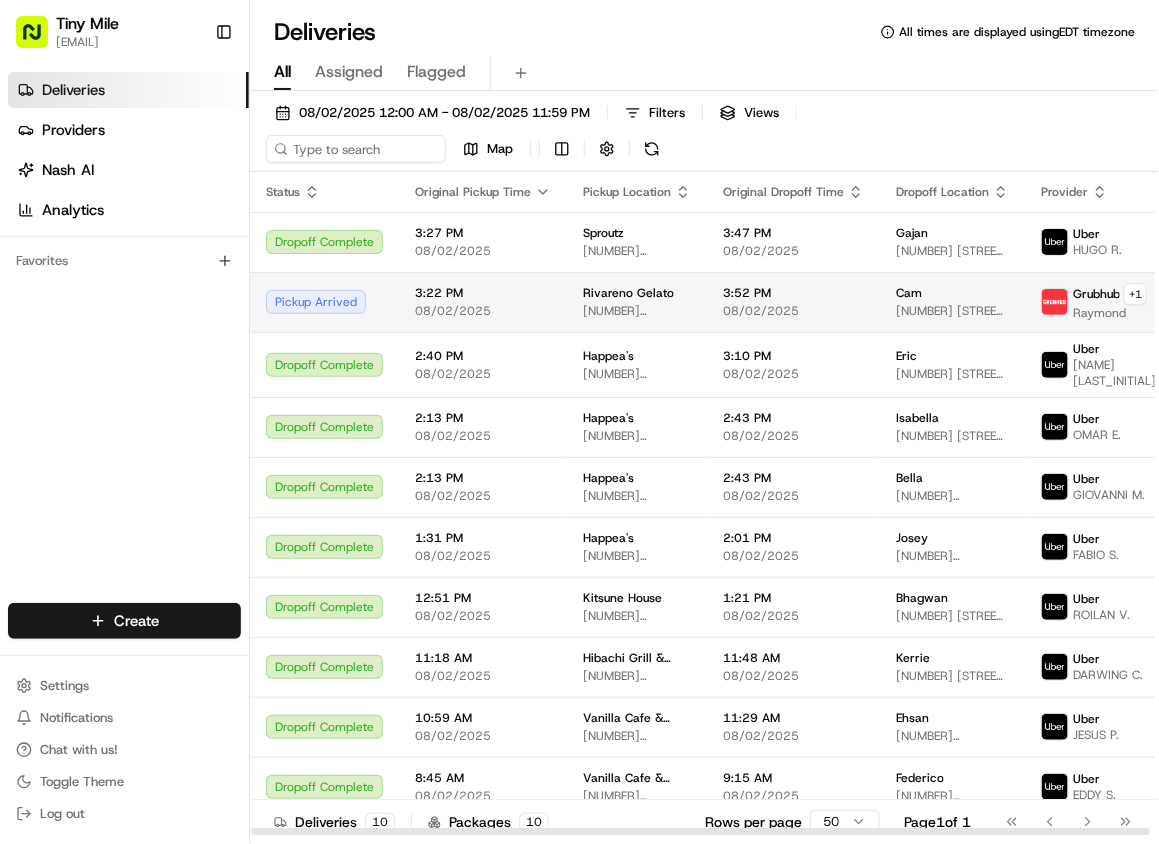 click on "Pickup Arrived" at bounding box center [324, 302] 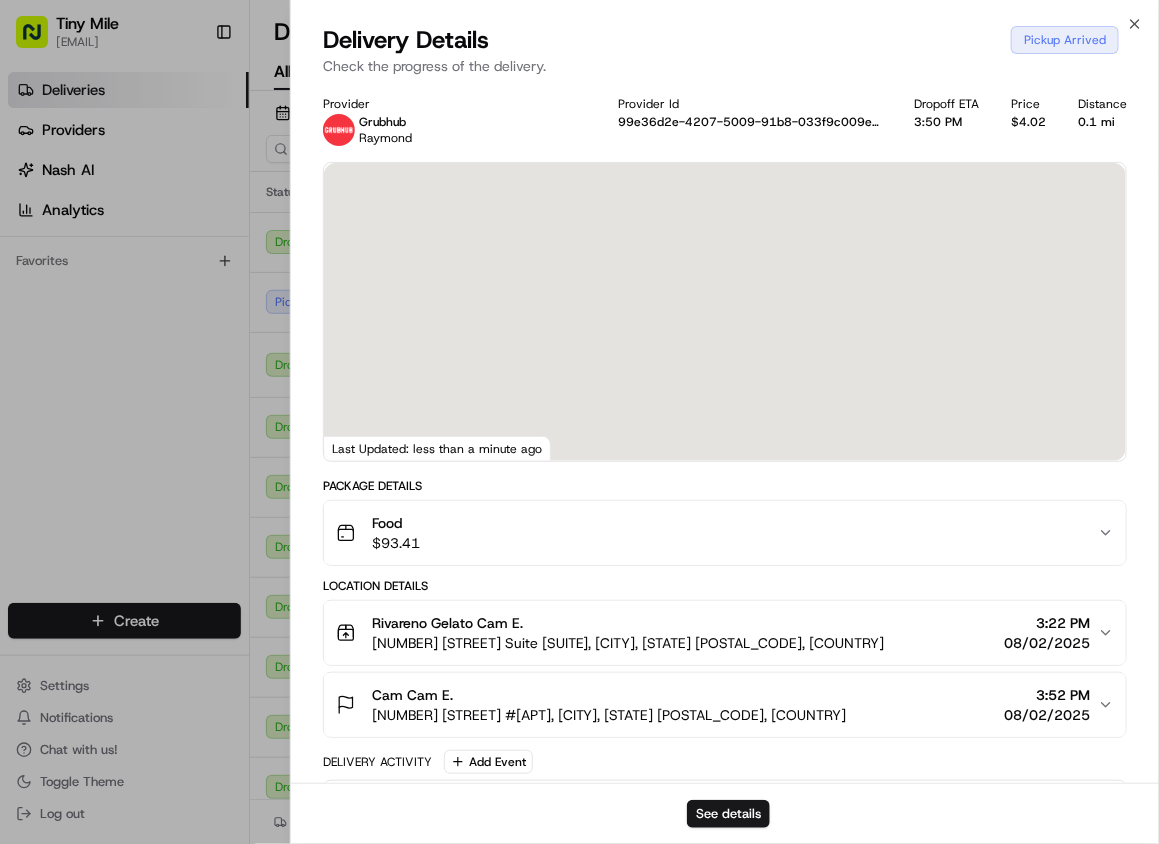 scroll, scrollTop: 219, scrollLeft: 0, axis: vertical 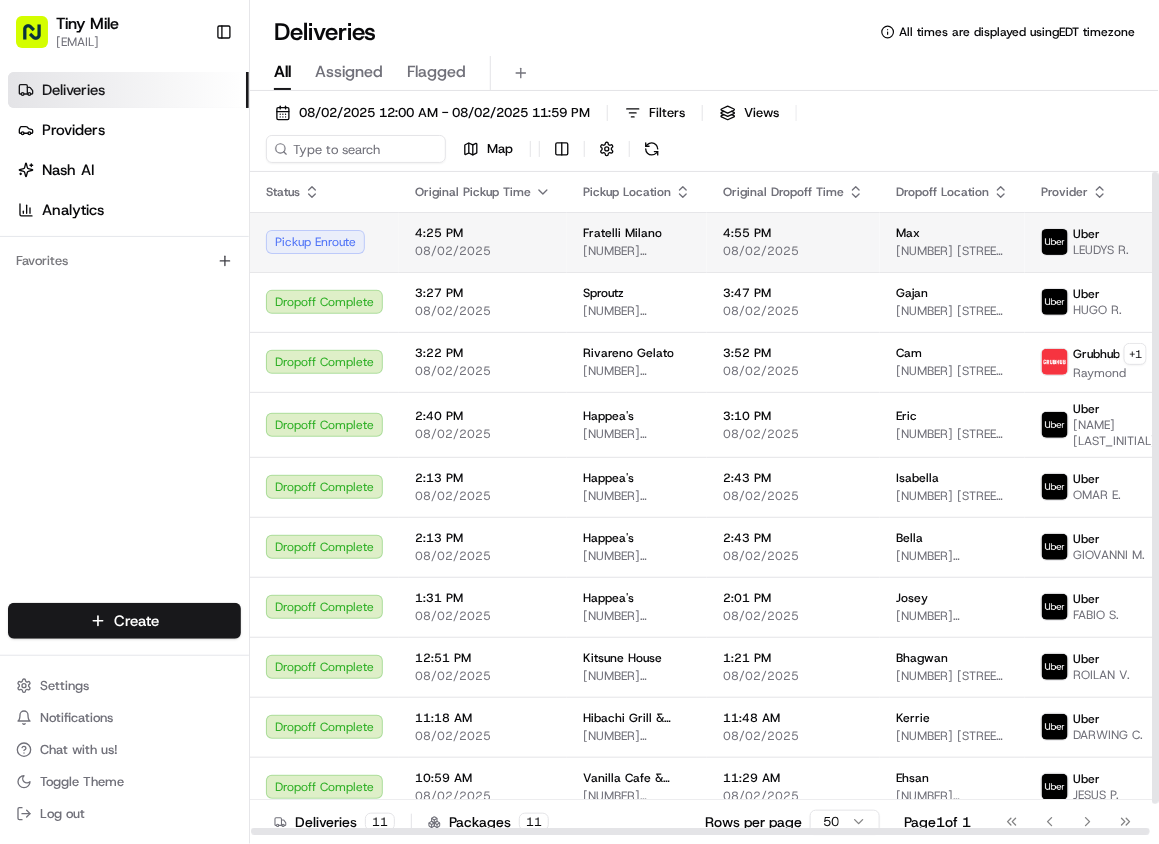 click on "Pickup Enroute" at bounding box center [324, 242] 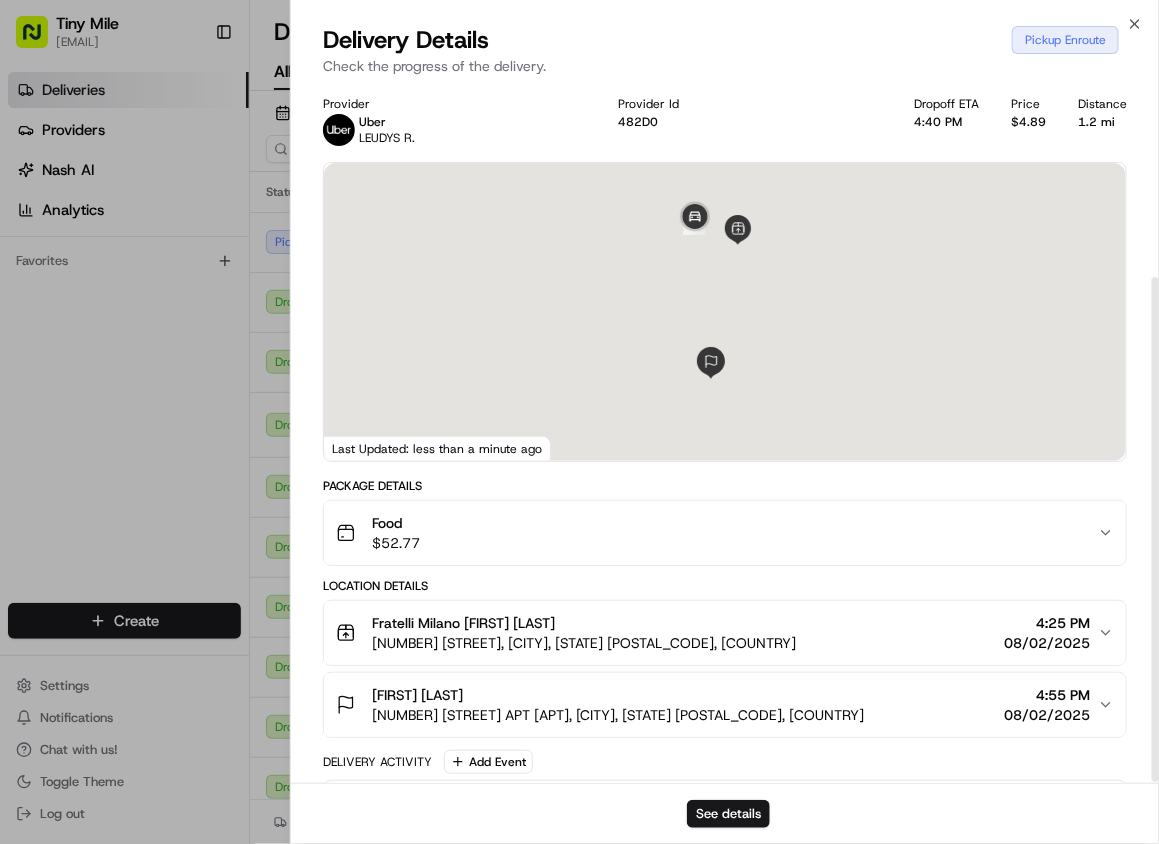 scroll, scrollTop: 267, scrollLeft: 0, axis: vertical 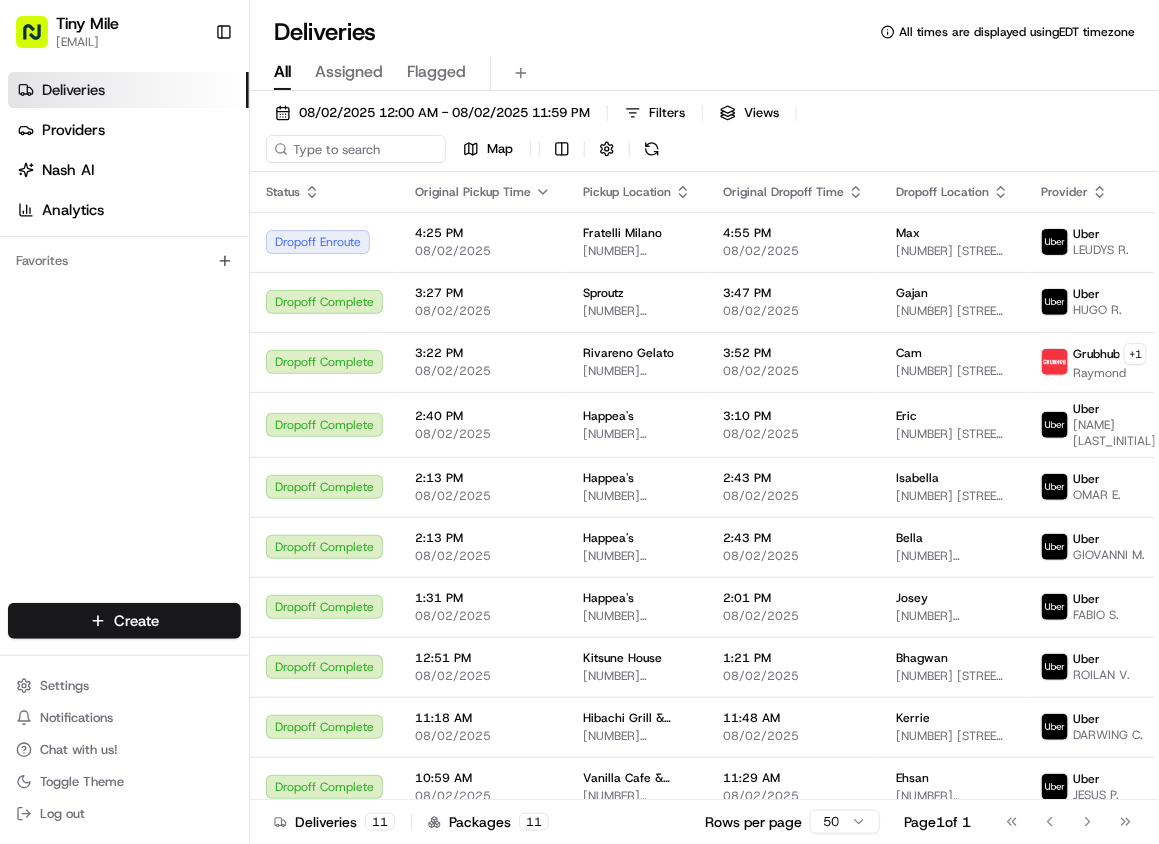 click on "All Assigned Flagged" at bounding box center (704, 73) 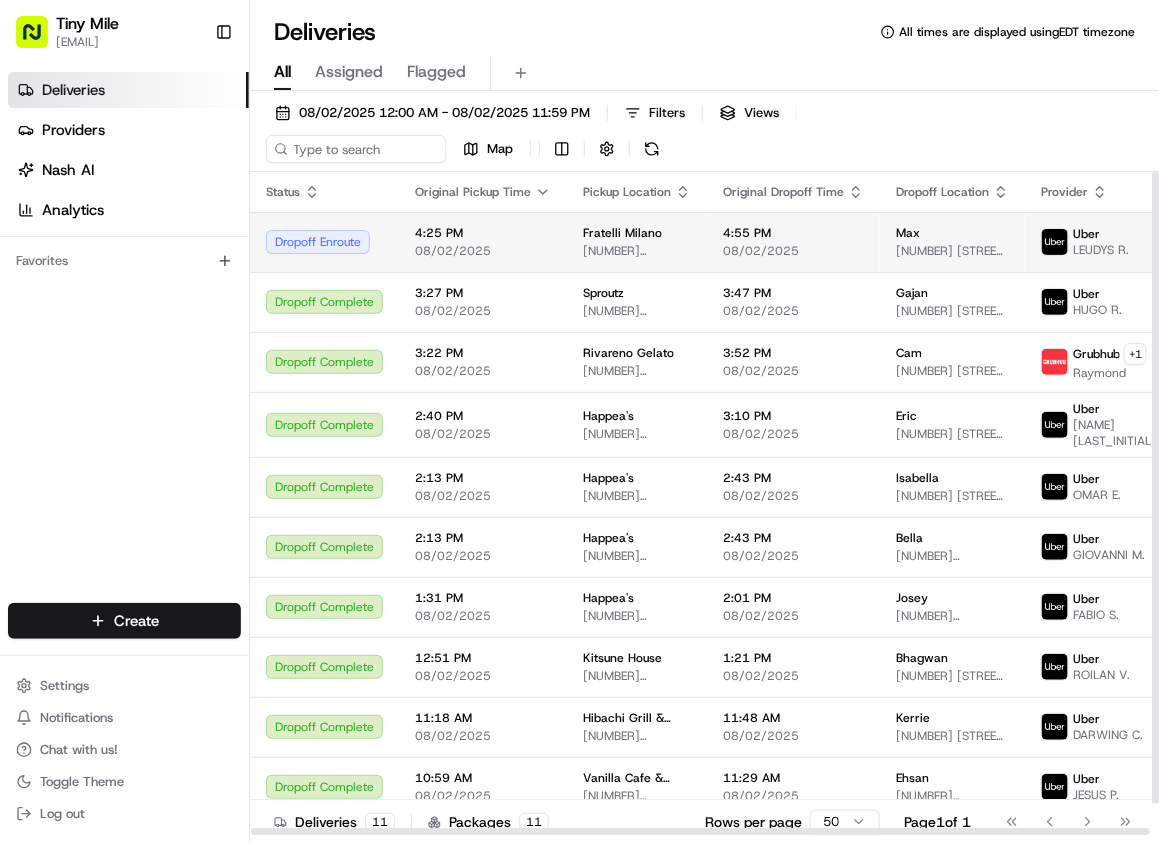 click on "Dropoff Enroute" at bounding box center (324, 242) 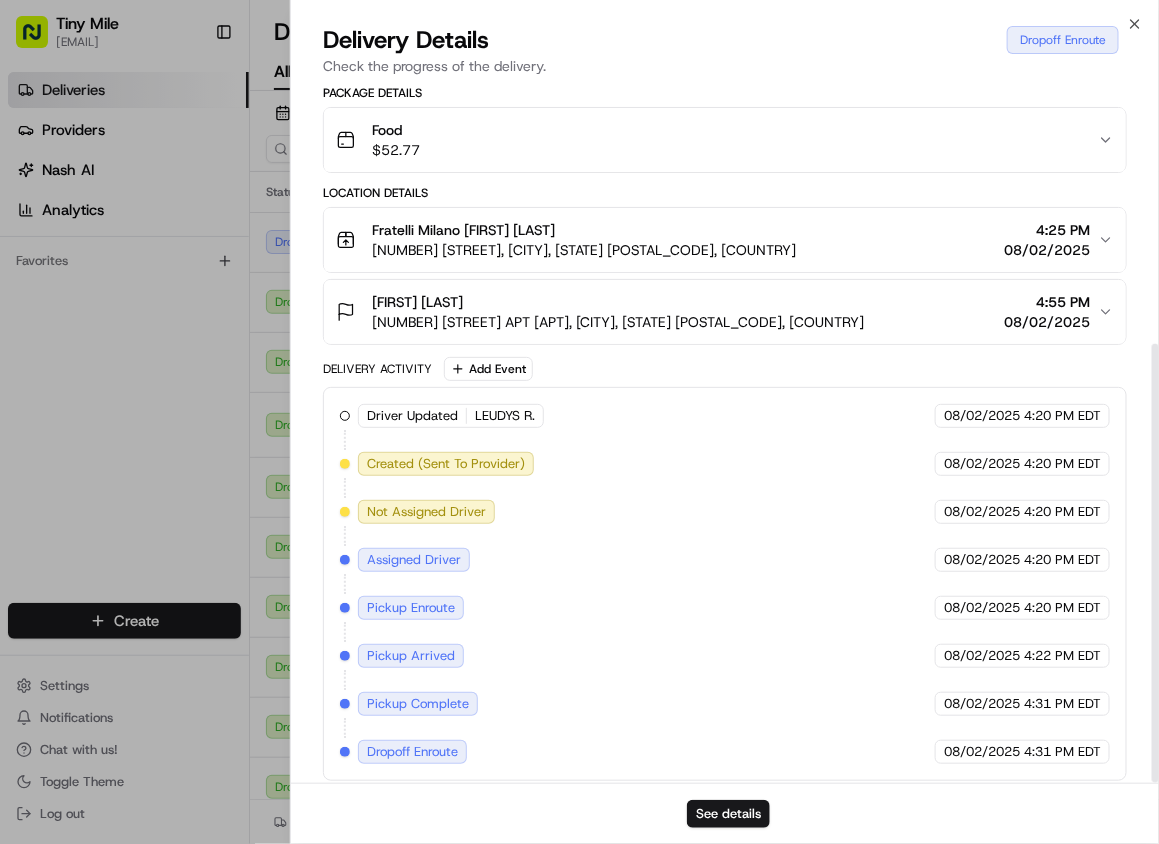scroll, scrollTop: 414, scrollLeft: 0, axis: vertical 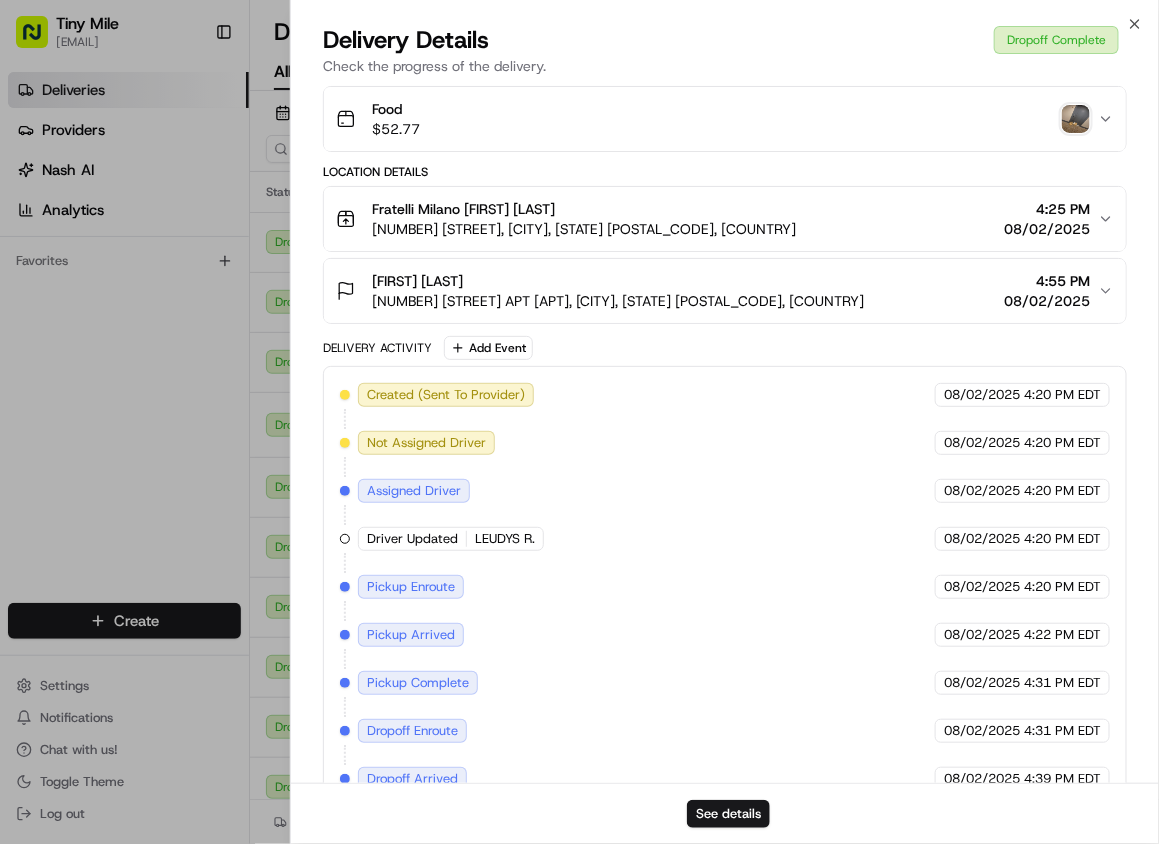 click on "Check the progress of the delivery." at bounding box center [725, 66] 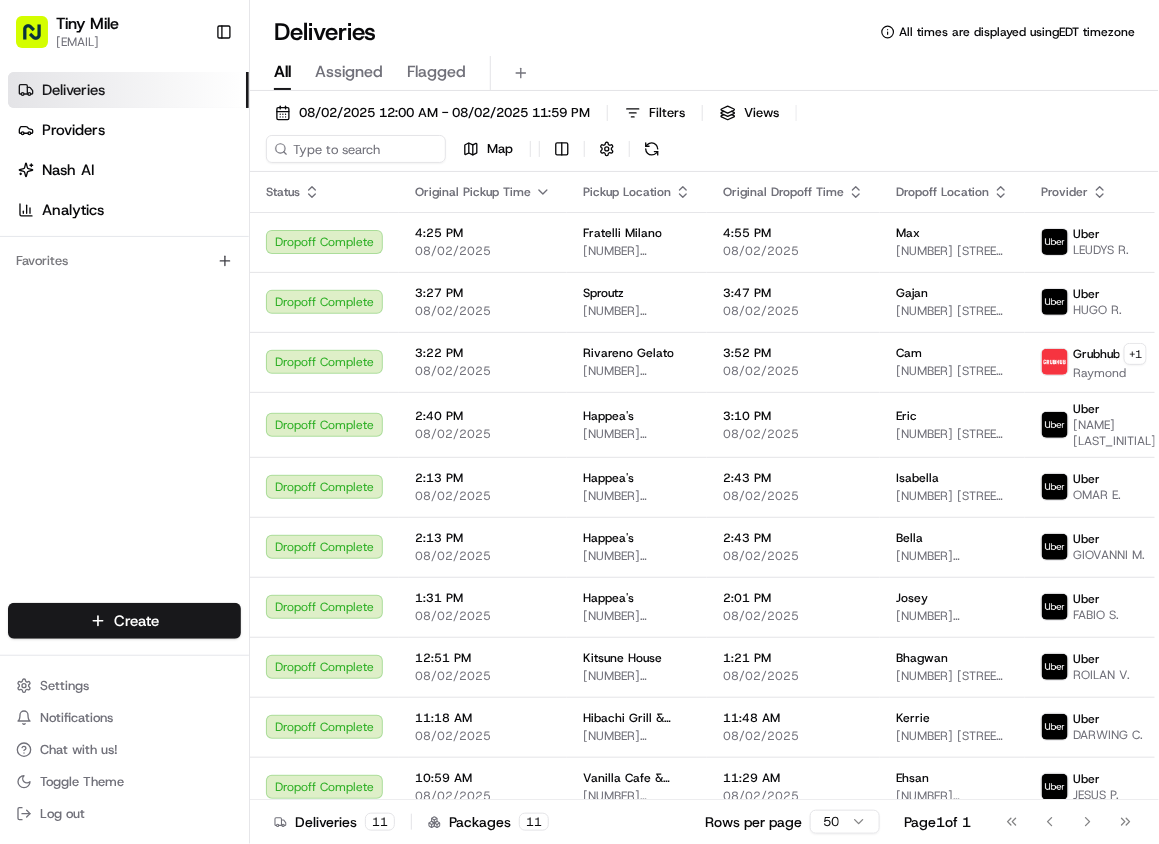 click on "All Assigned Flagged" at bounding box center (704, 73) 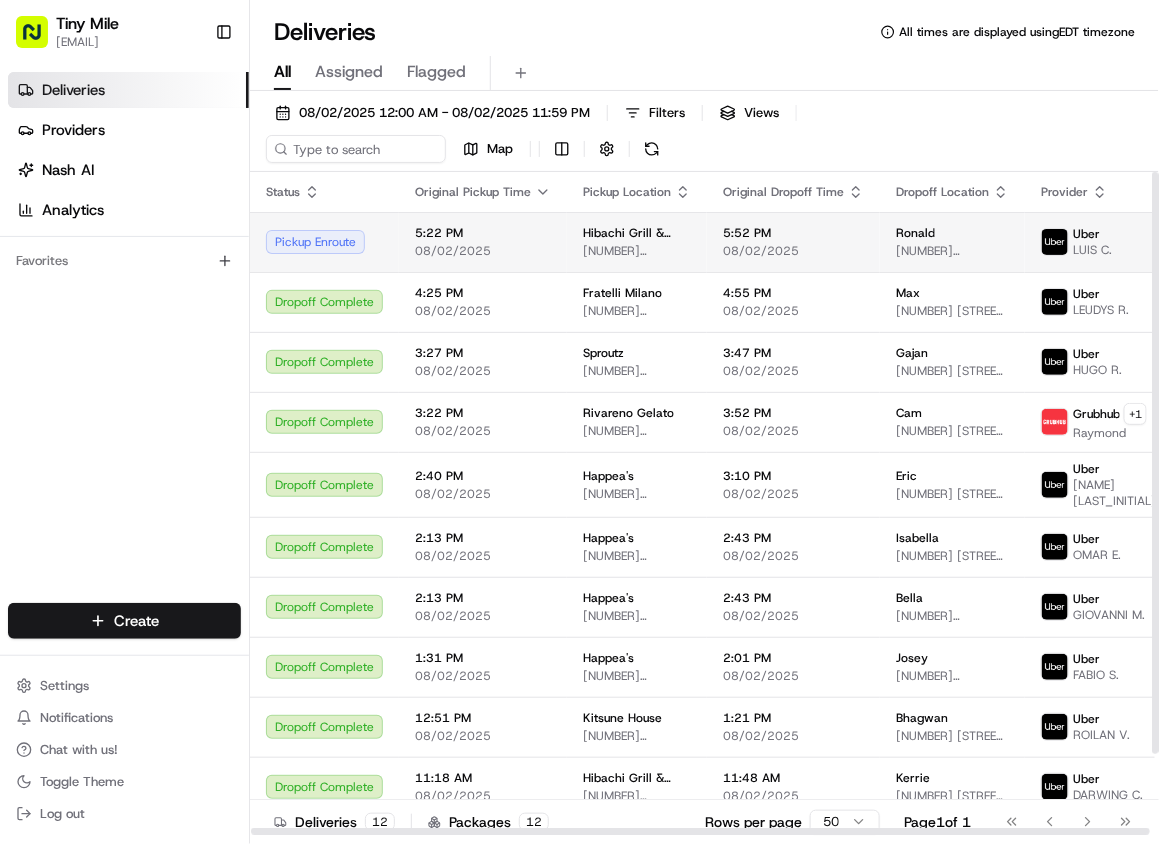 click on "Pickup Enroute" at bounding box center (324, 242) 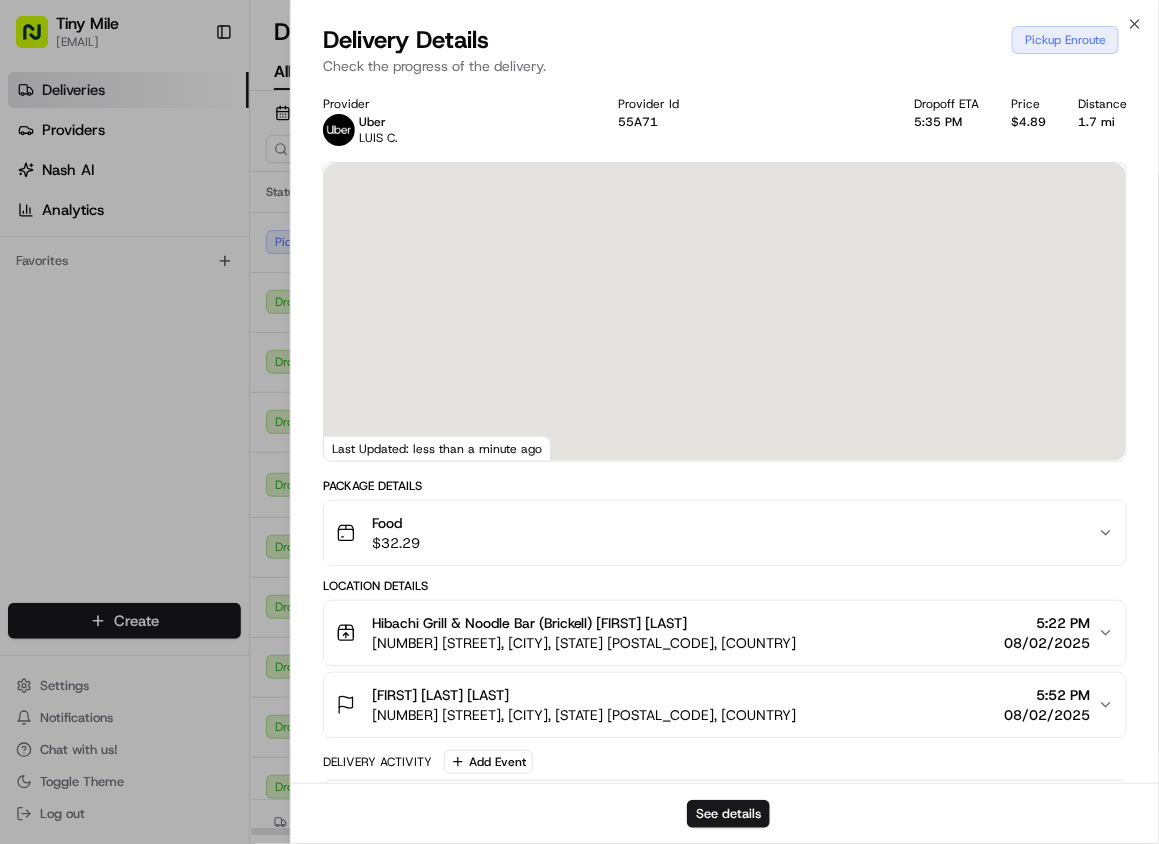 scroll, scrollTop: 267, scrollLeft: 0, axis: vertical 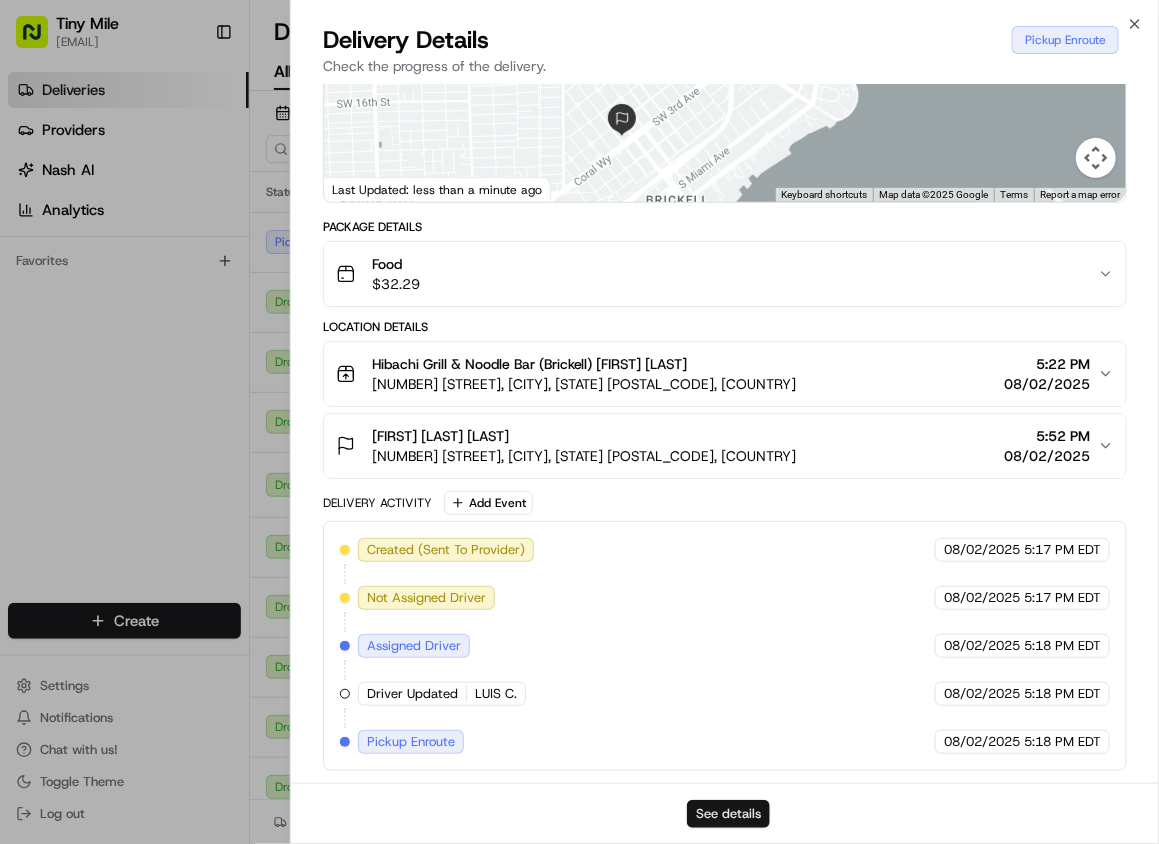 click on "See details" at bounding box center [728, 814] 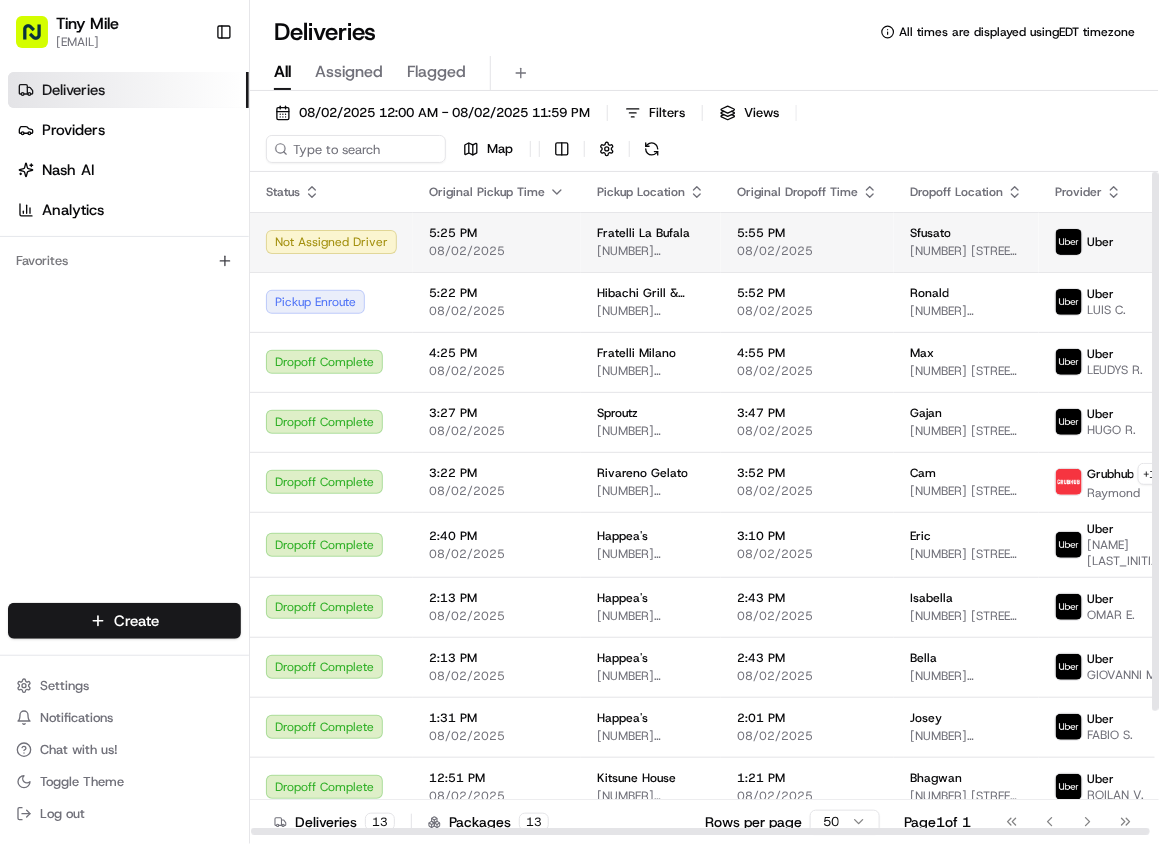 click on "Not Assigned Driver" at bounding box center [331, 242] 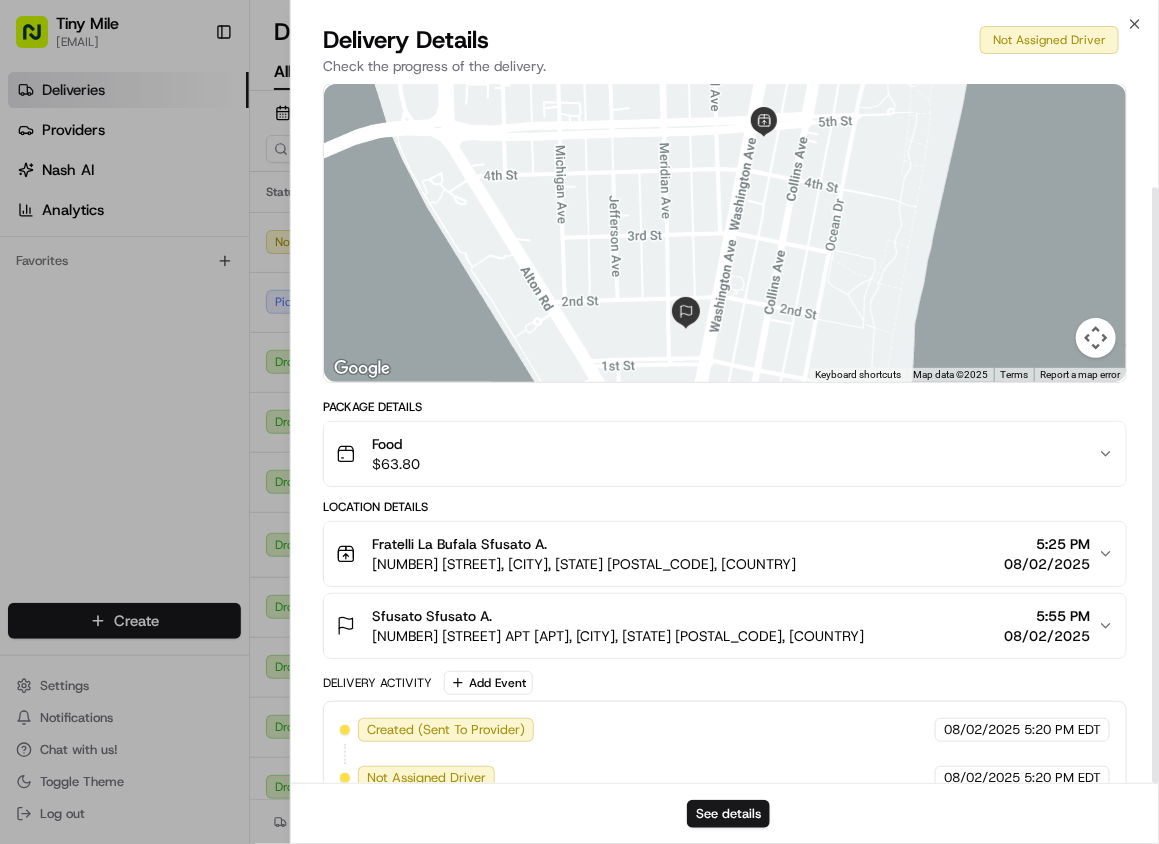 scroll, scrollTop: 121, scrollLeft: 0, axis: vertical 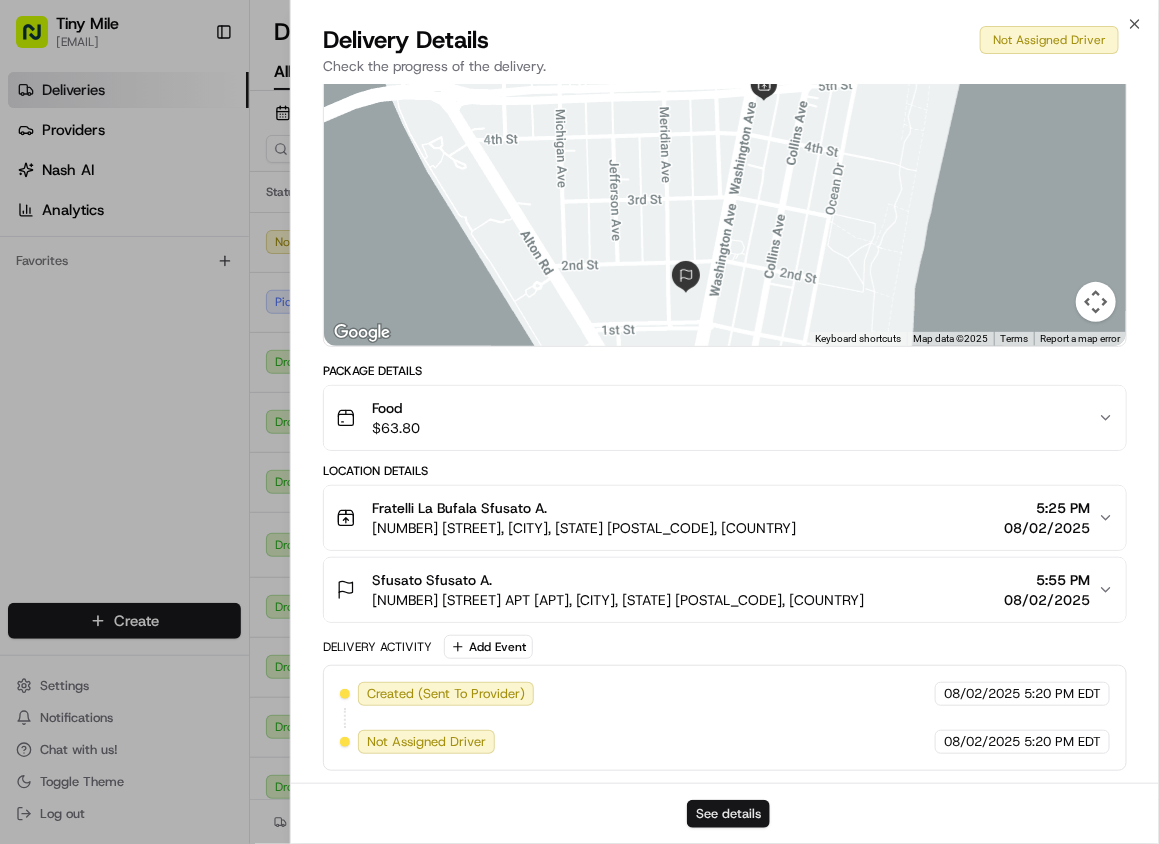 click on "See details" at bounding box center [728, 814] 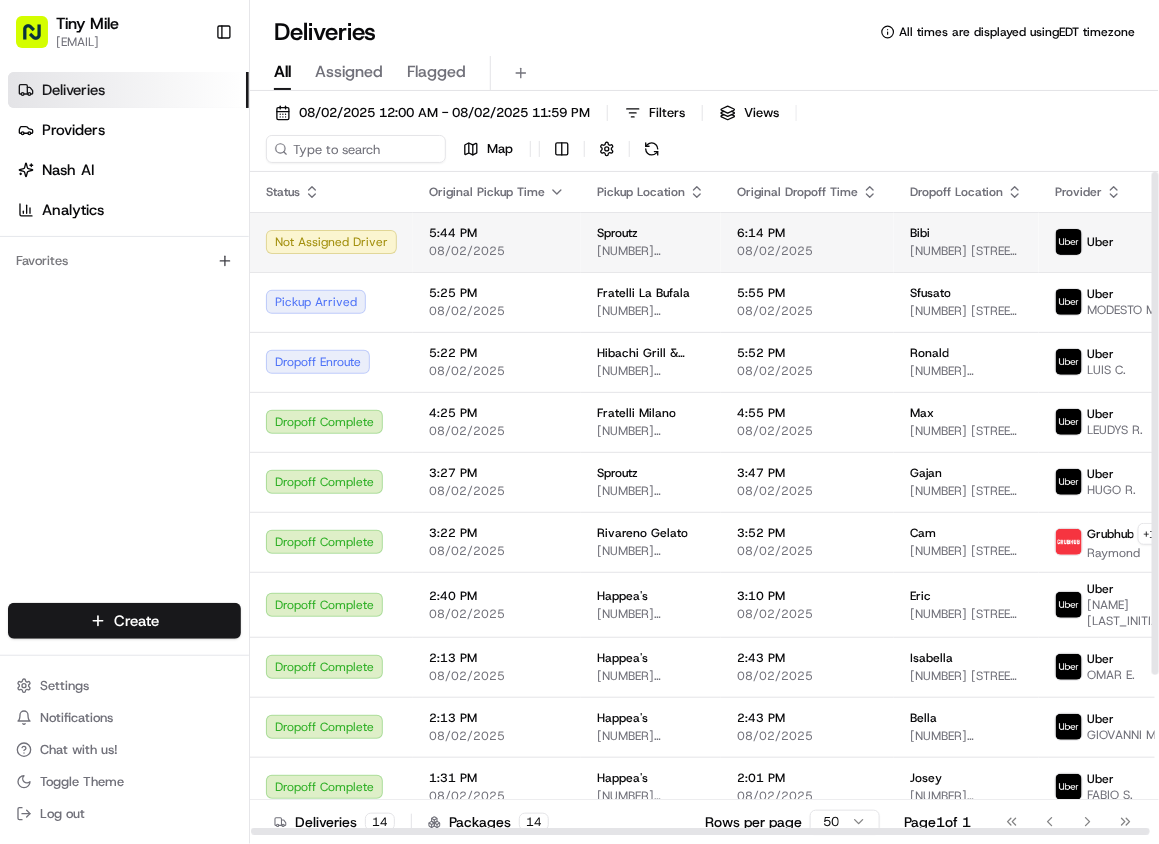 click on "Not Assigned Driver" at bounding box center (331, 242) 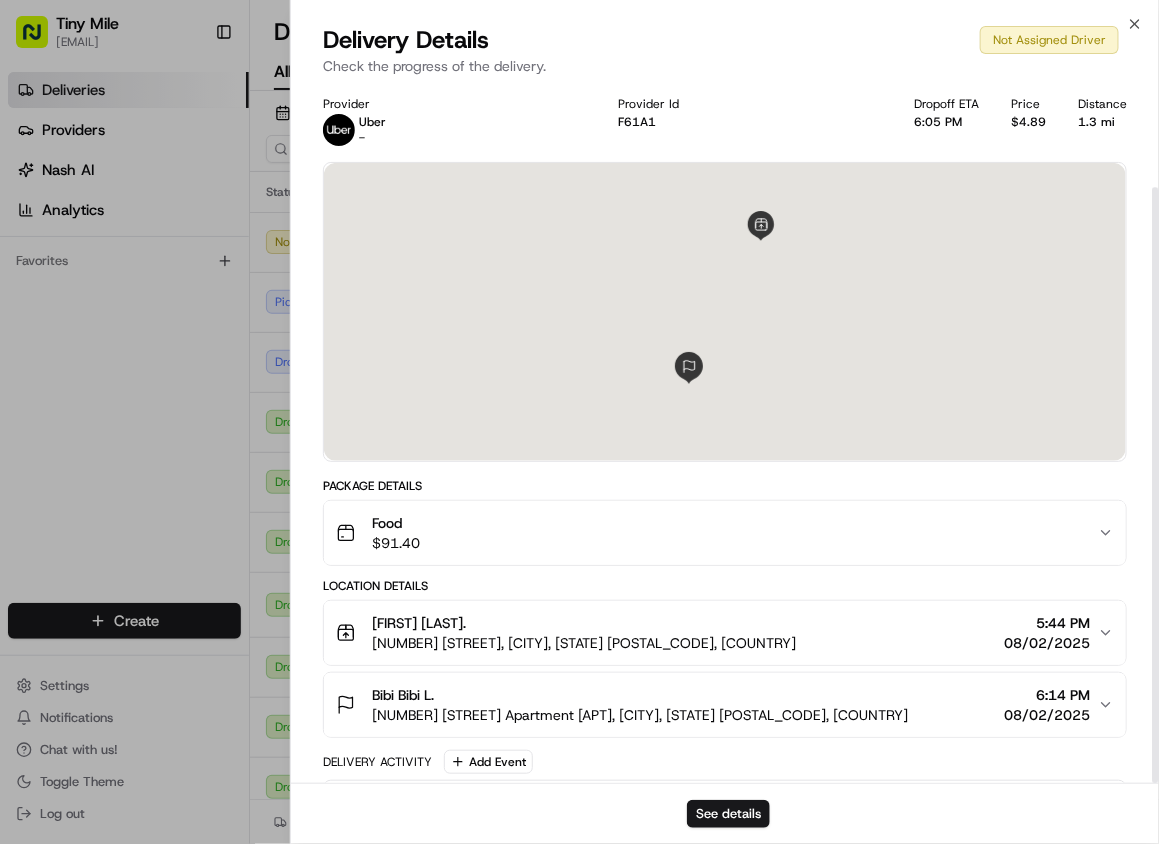 scroll, scrollTop: 121, scrollLeft: 0, axis: vertical 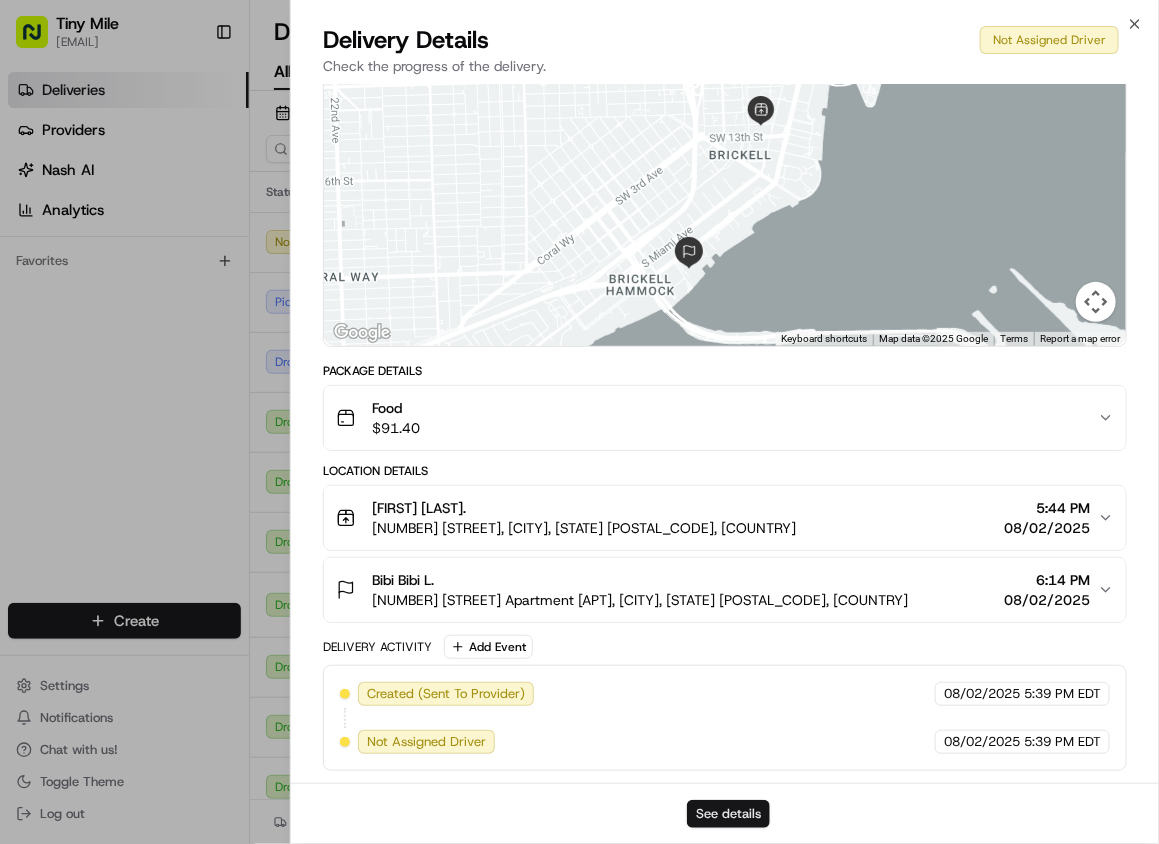 click on "See details" at bounding box center (728, 814) 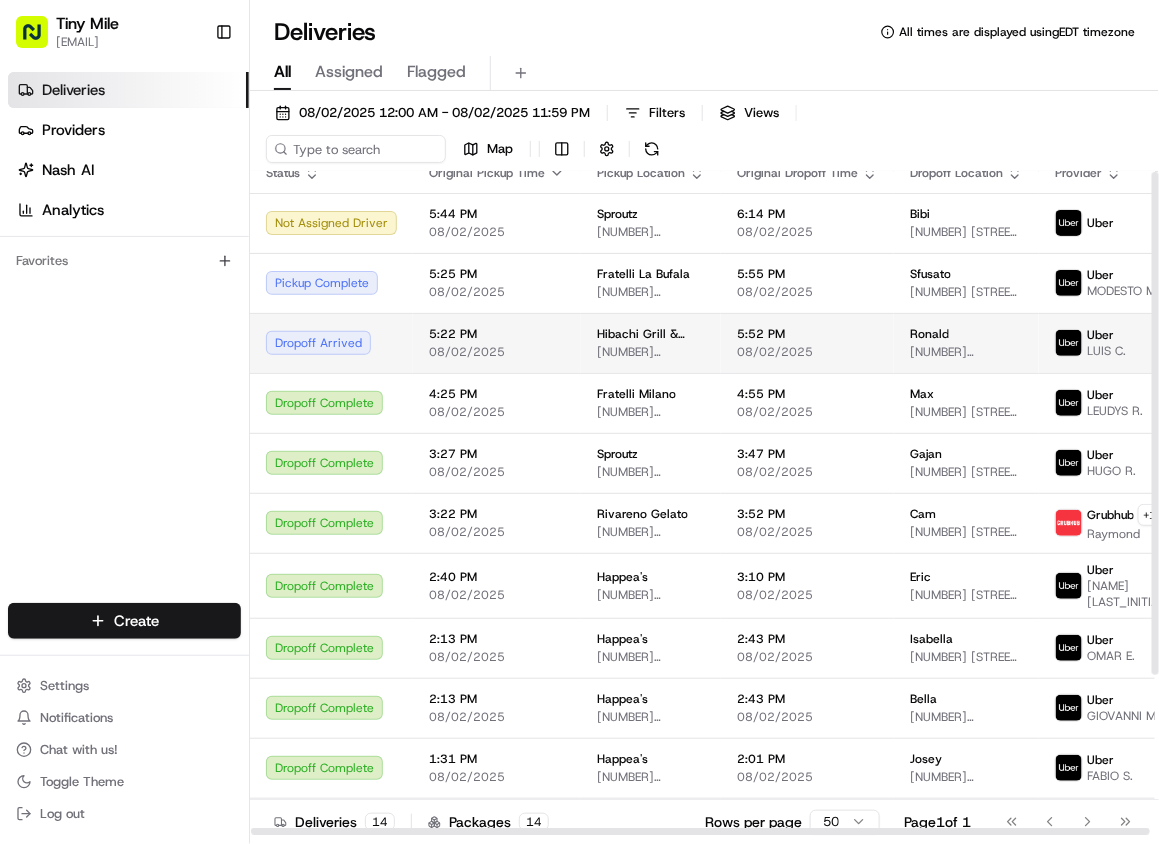 scroll, scrollTop: 0, scrollLeft: 0, axis: both 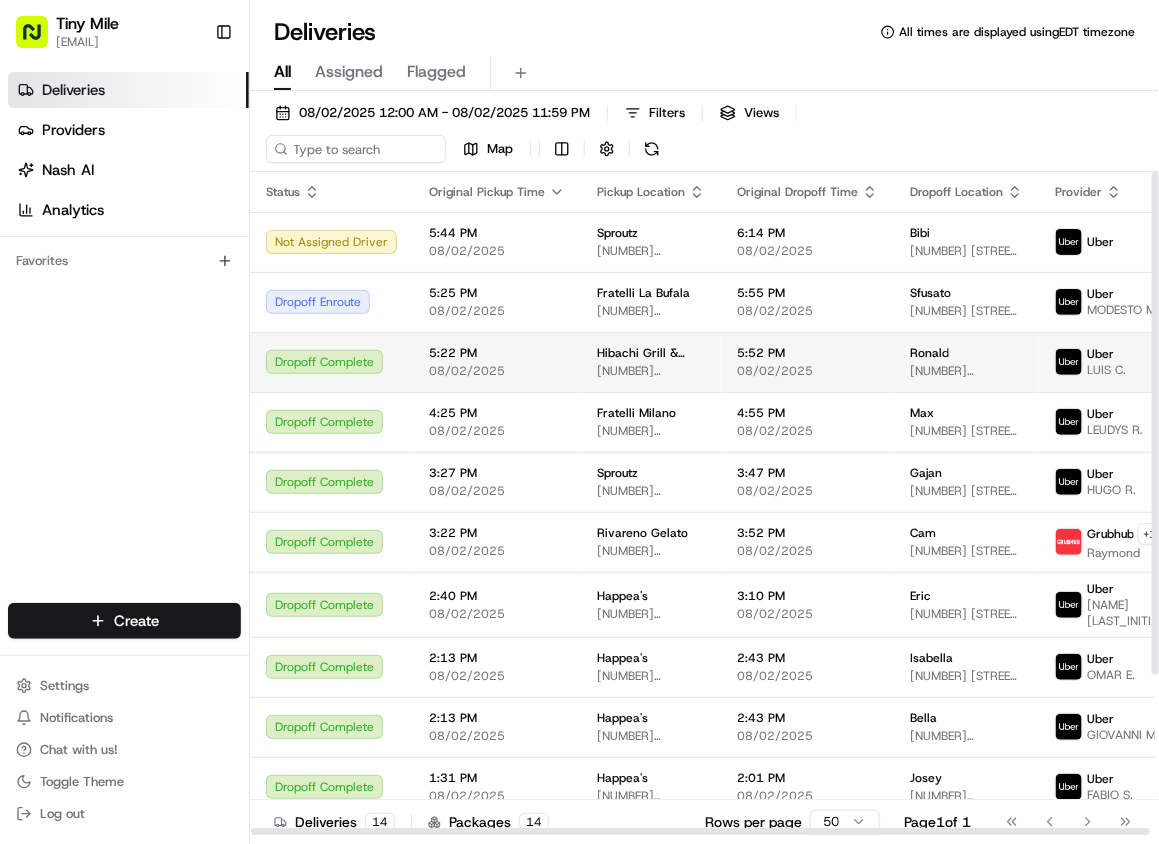 click on "Sproutz 40 SW 12th St, Miami, FL 33130, USA" at bounding box center [651, 242] 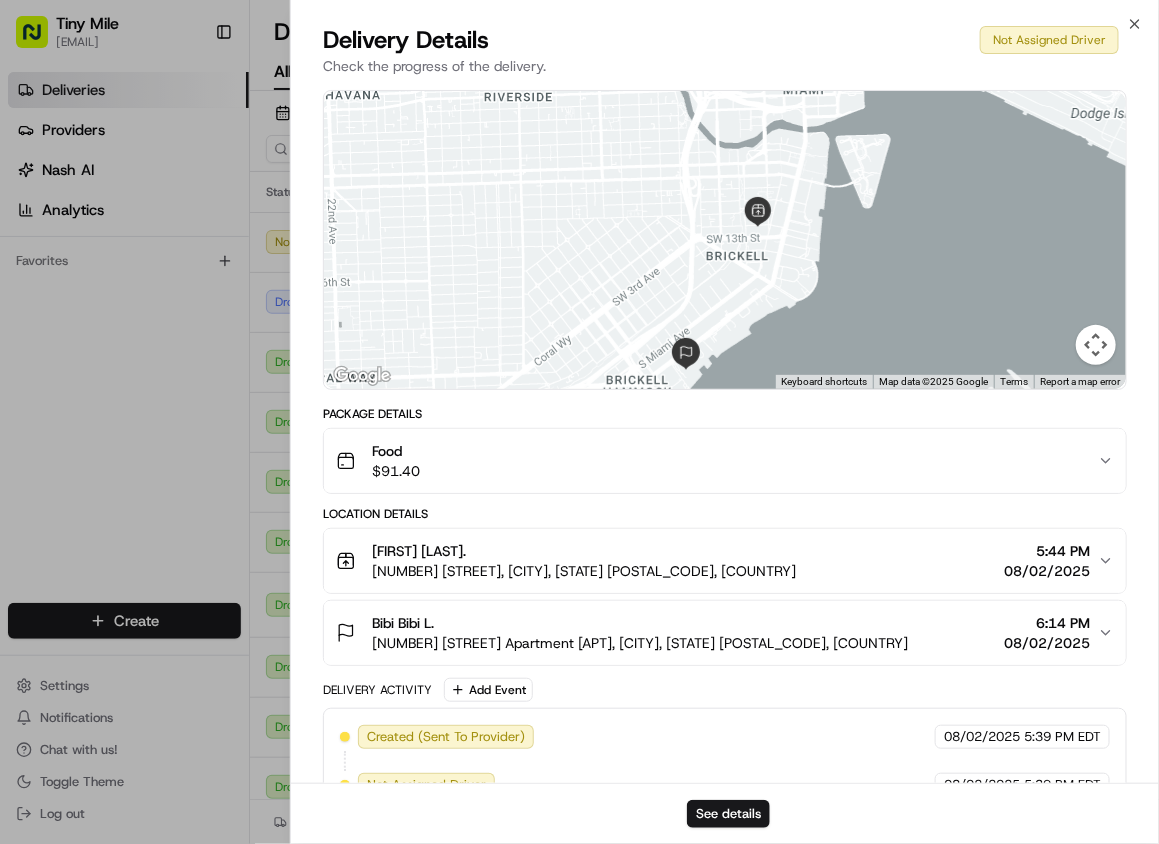 scroll, scrollTop: 121, scrollLeft: 0, axis: vertical 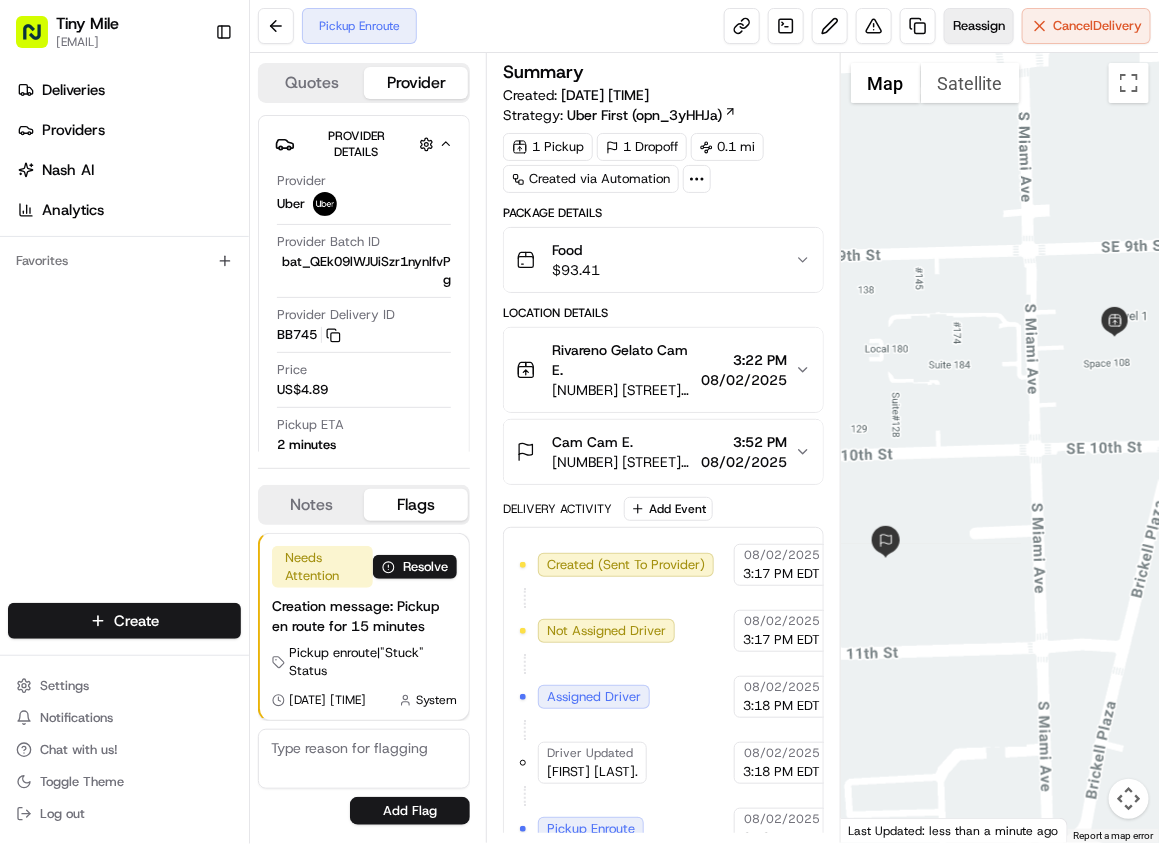 click on "Reassign" at bounding box center (979, 26) 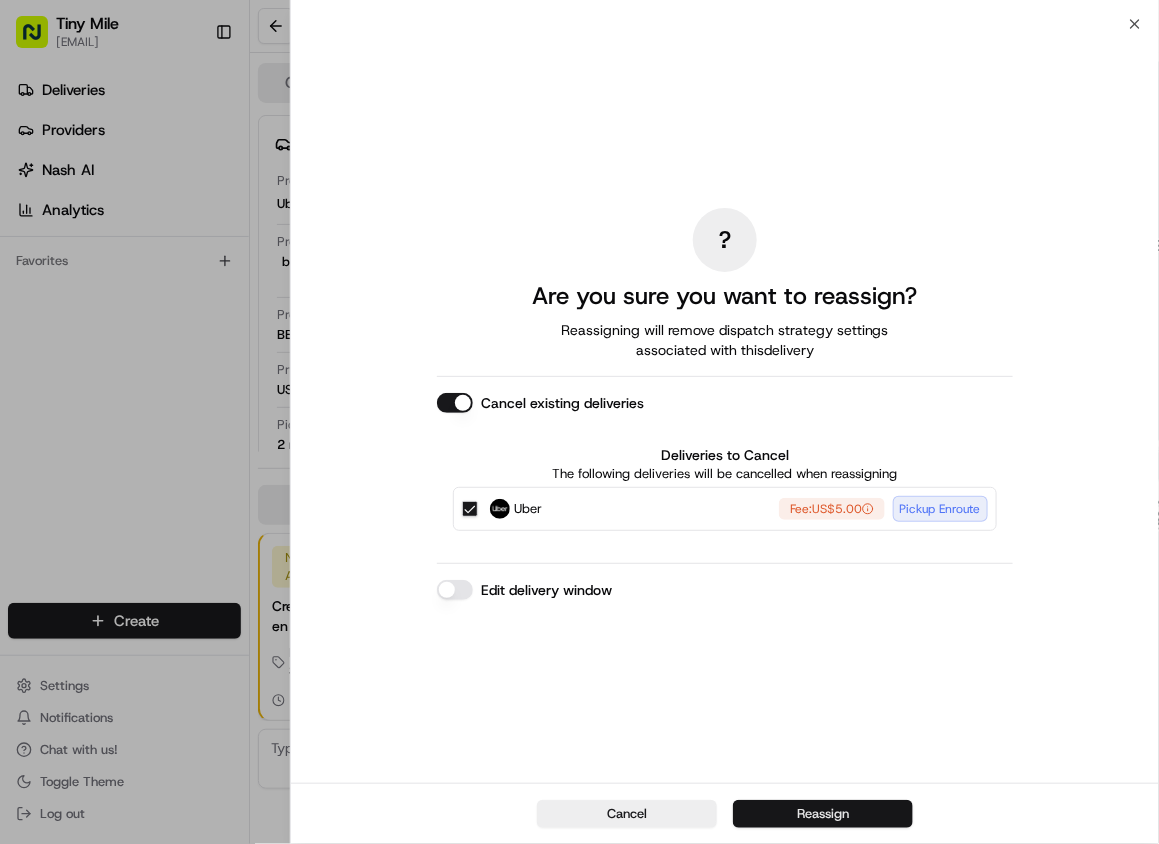 click on "Reassign" at bounding box center [823, 814] 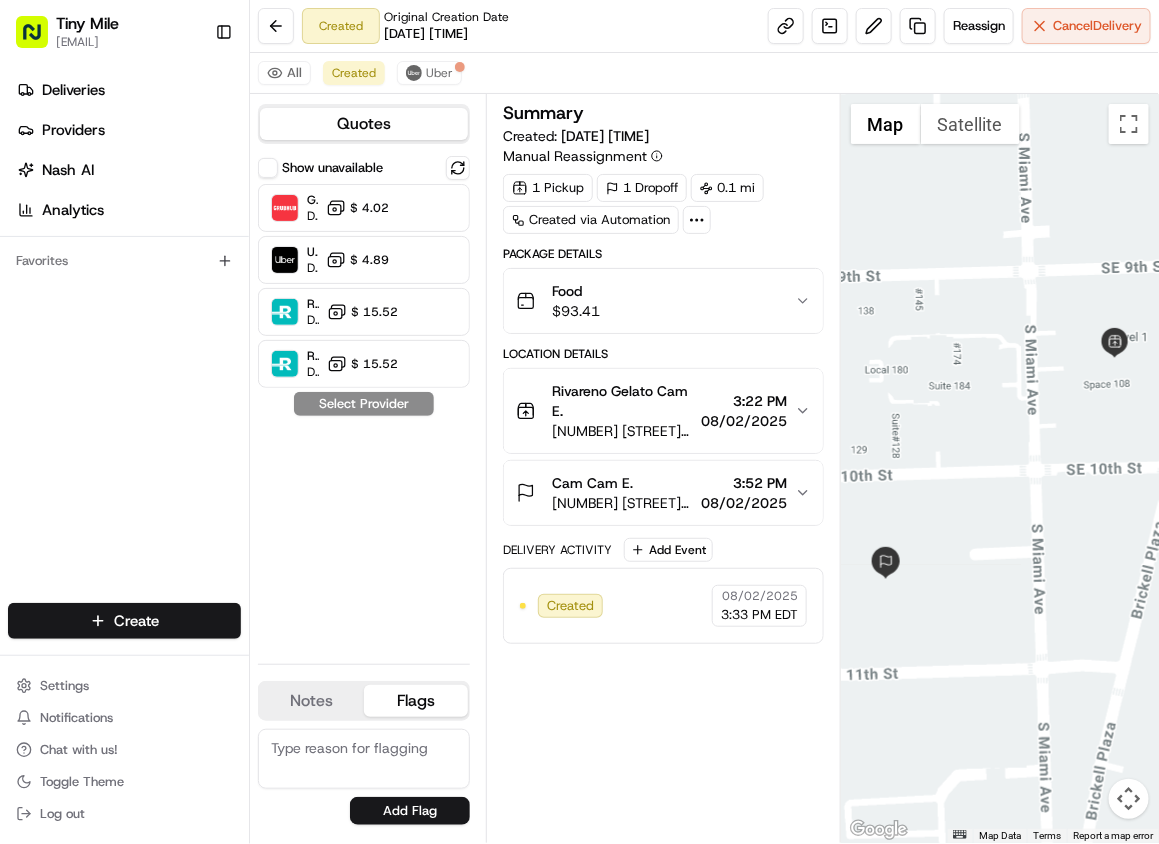 click at bounding box center [1000, 468] 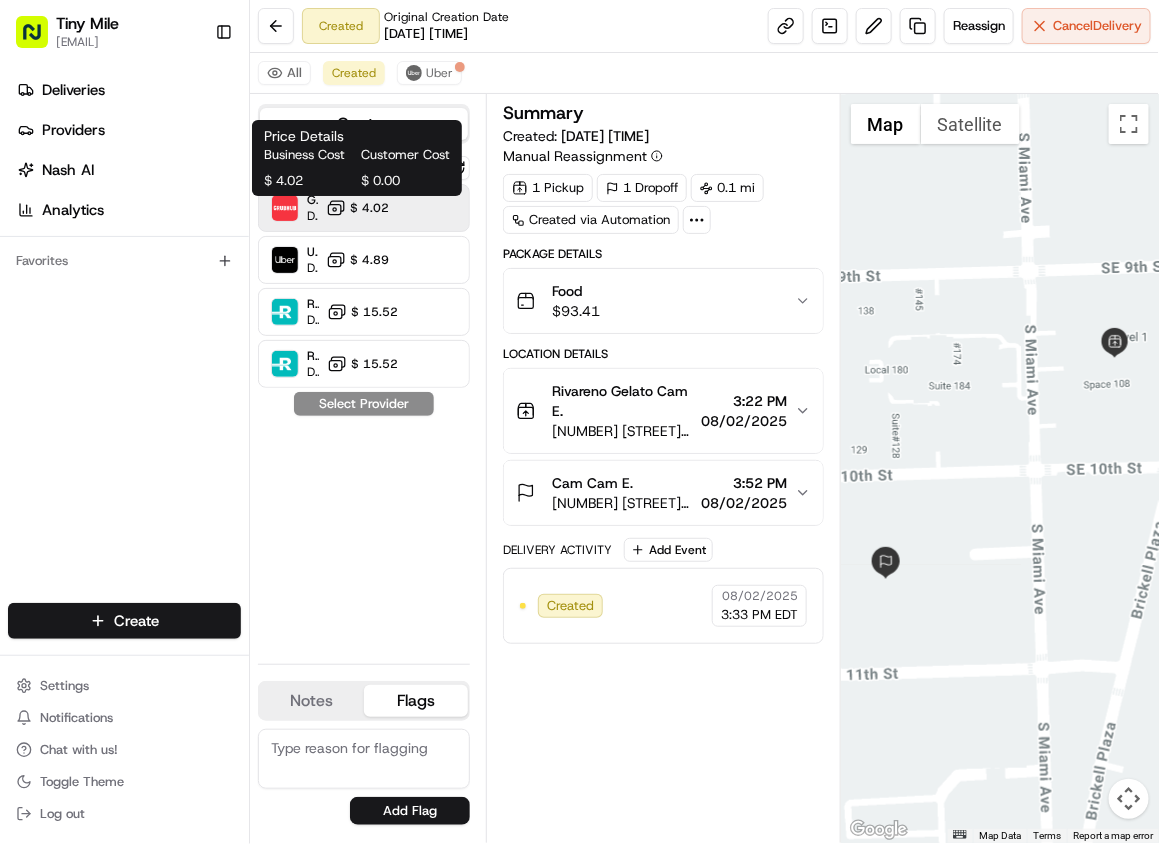 click on "$   4.02" at bounding box center [369, 208] 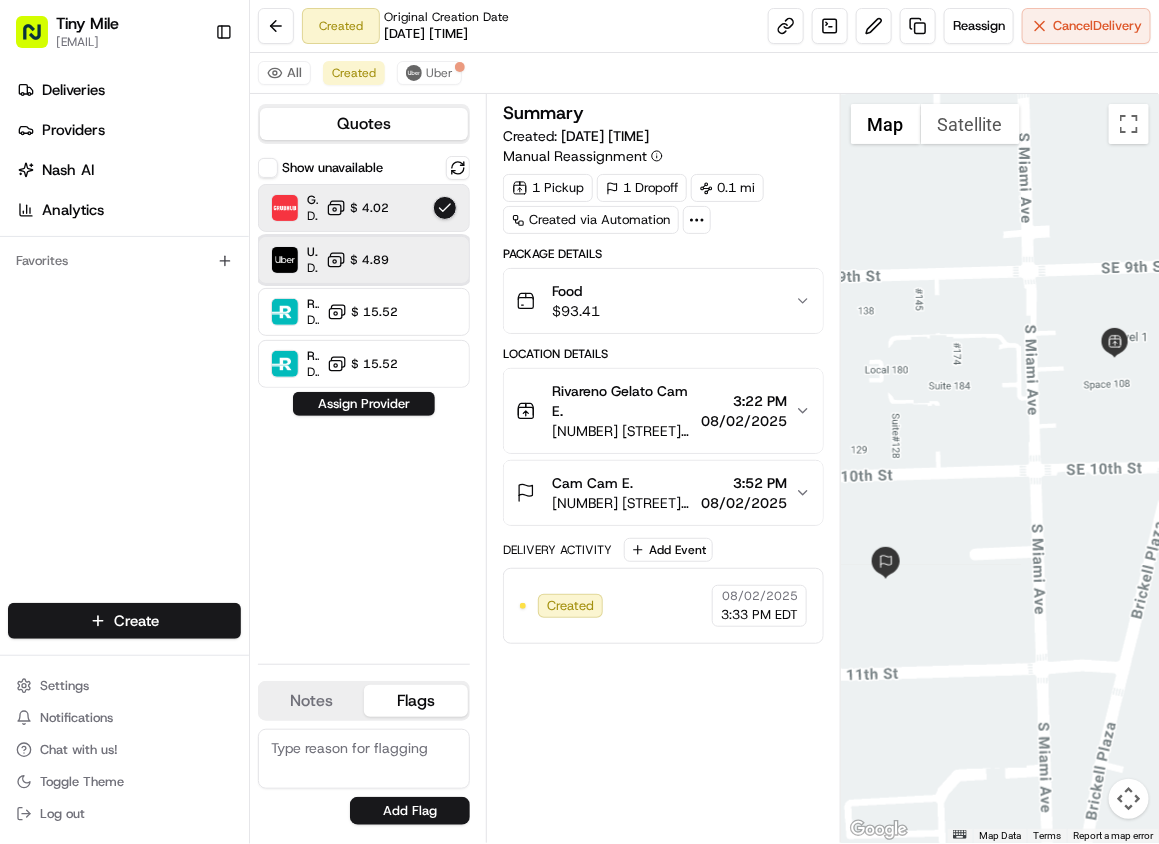click on "Dropoff ETA   15 minutes" at bounding box center (312, 268) 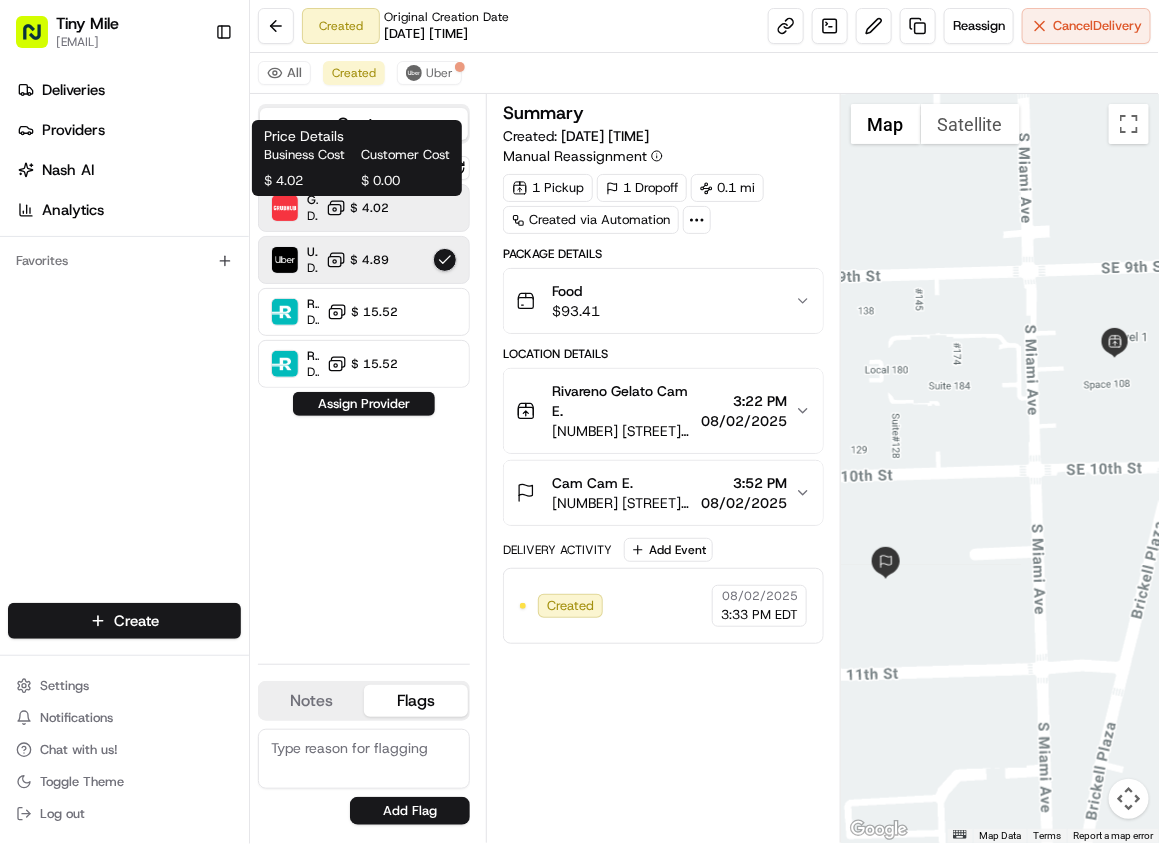 click on "$   4.02" at bounding box center (369, 208) 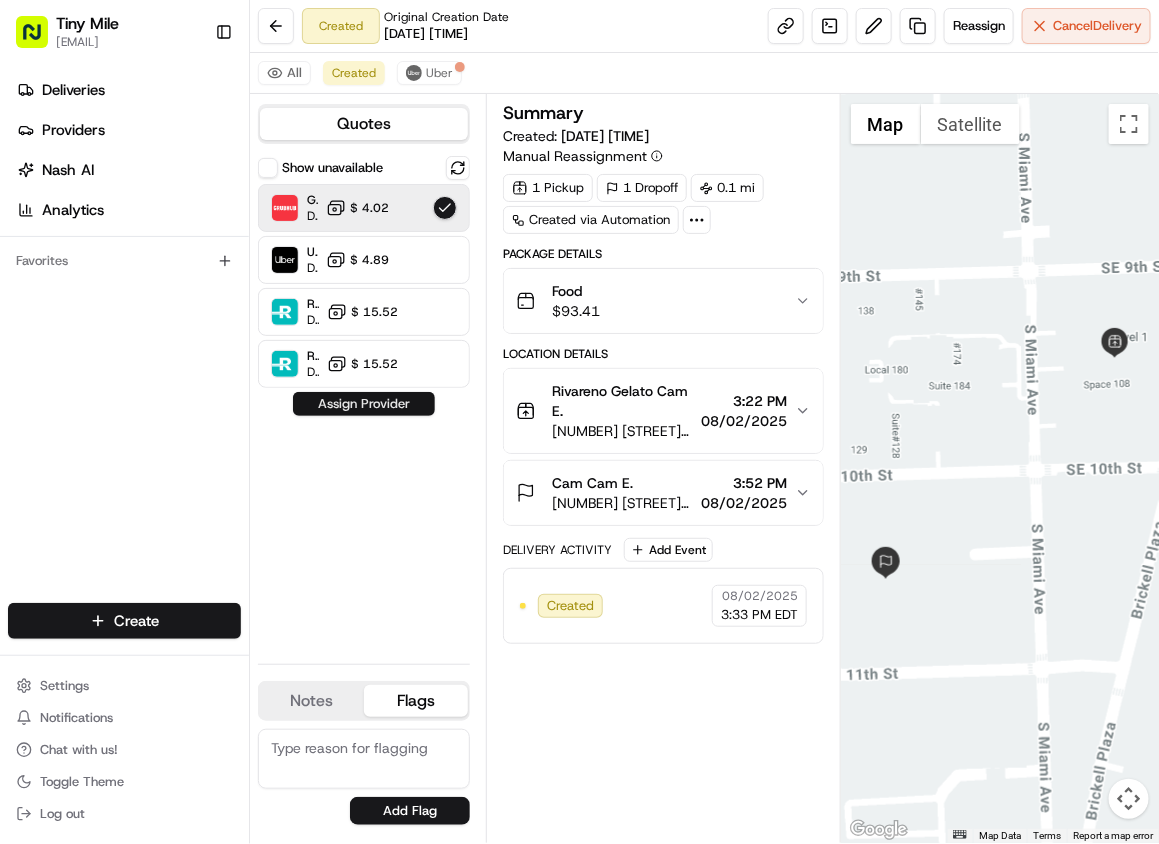 click on "Assign Provider" at bounding box center (364, 404) 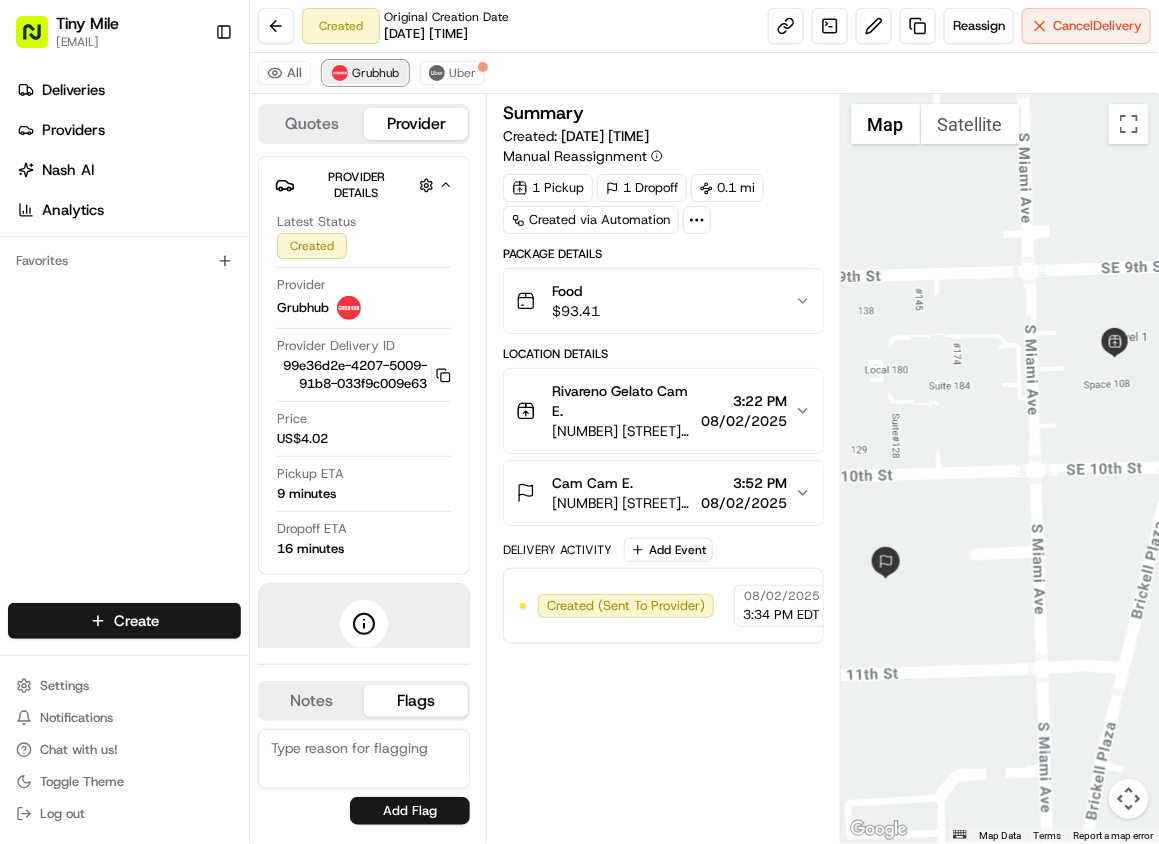 click on "Grubhub" at bounding box center [365, 73] 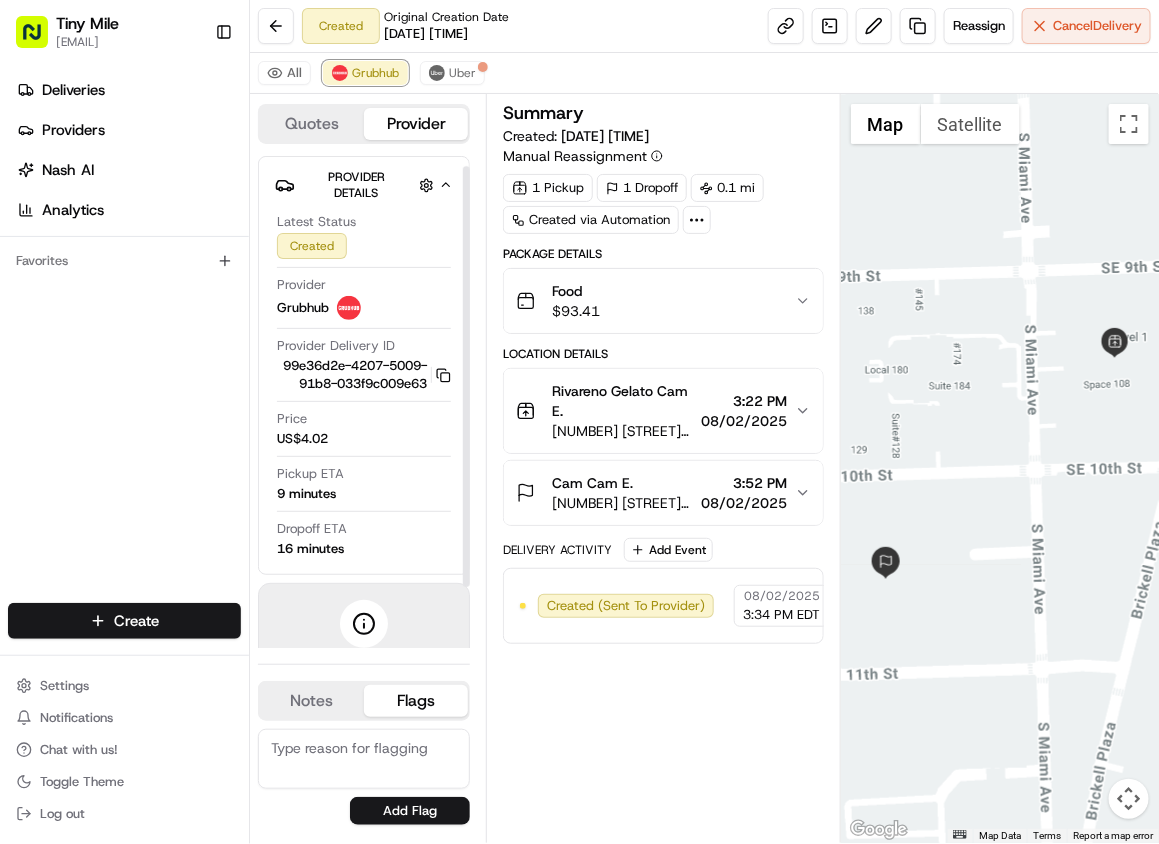 scroll, scrollTop: 84, scrollLeft: 0, axis: vertical 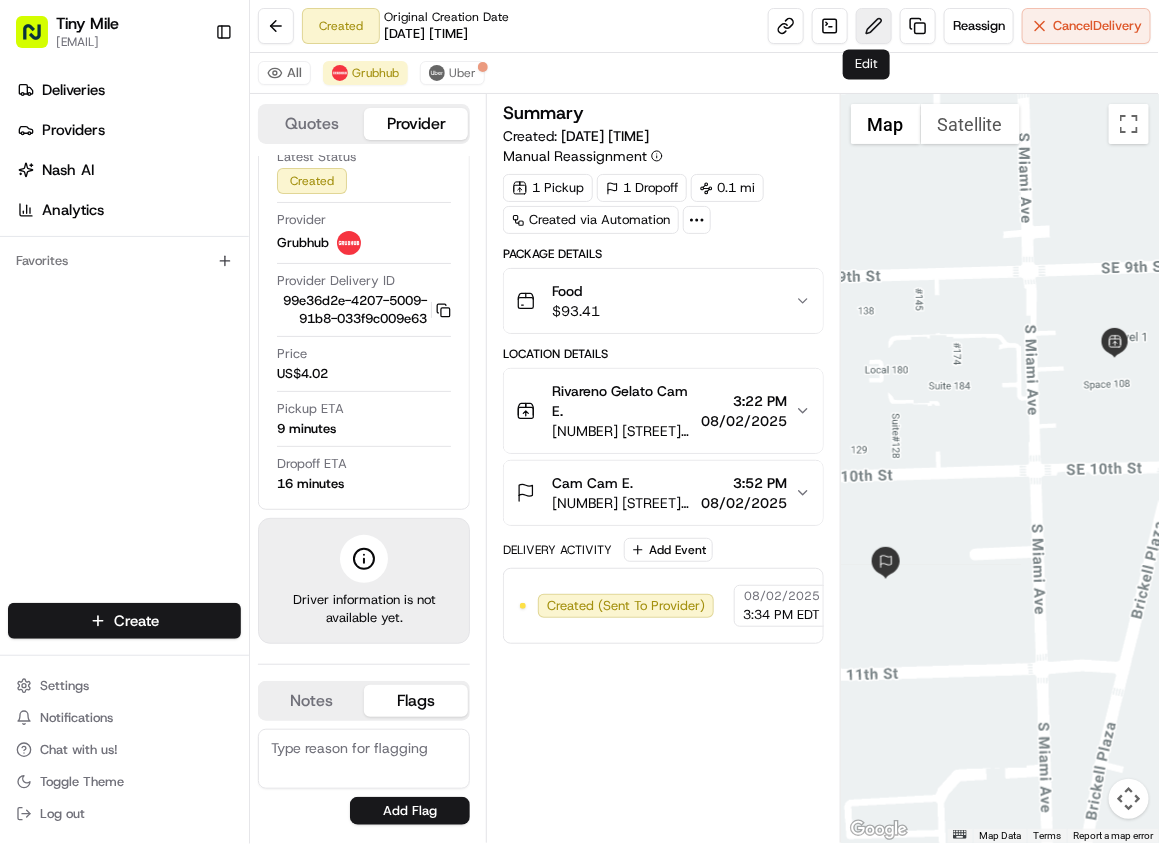 click at bounding box center (874, 26) 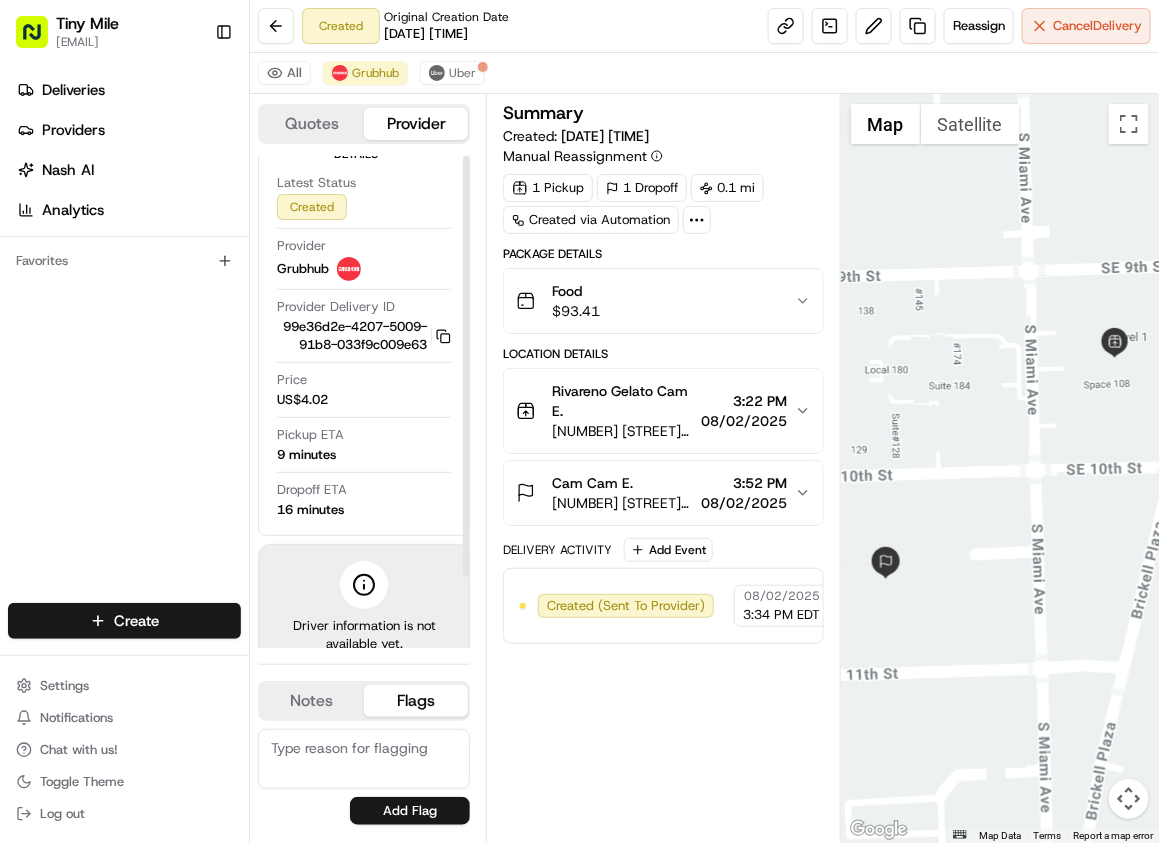 scroll, scrollTop: 0, scrollLeft: 0, axis: both 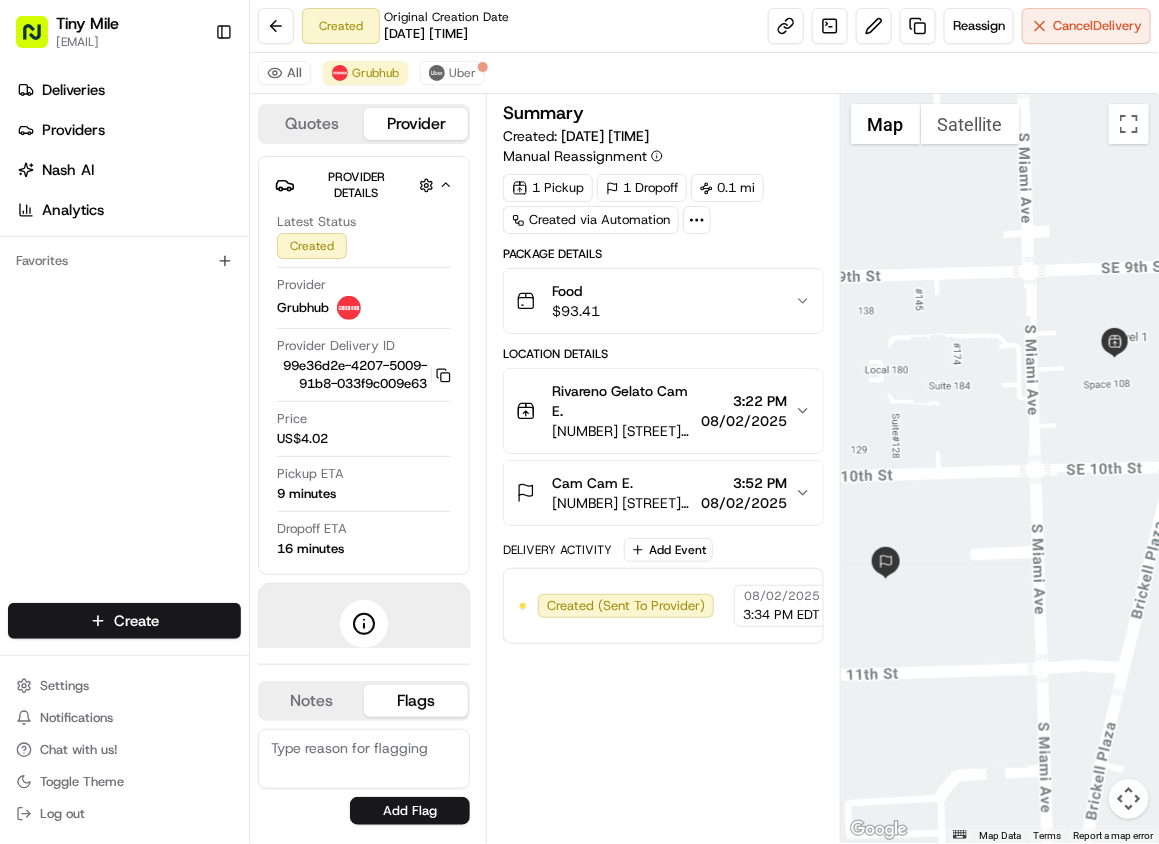 click on "Summary Created:   08/02/2025 3:33 PM Manual Reassignment 1   Pickup 1   Dropoff 0.1 mi Created via Automation Package Details Food $ 93.41 Location Details Rivareno Gelato Cam E. 901 S Miami Ave Suite 105, Miami, FL 33130, USA 3:22 PM 08/02/2025 Cam Cam E. 50 SW 10th St #937, Miami, FL 33130, USA 3:52 PM 08/02/2025 Delivery Activity Add Event Created (Sent To Provider) Grubhub 08/02/2025 3:34 PM EDT" at bounding box center (663, 468) 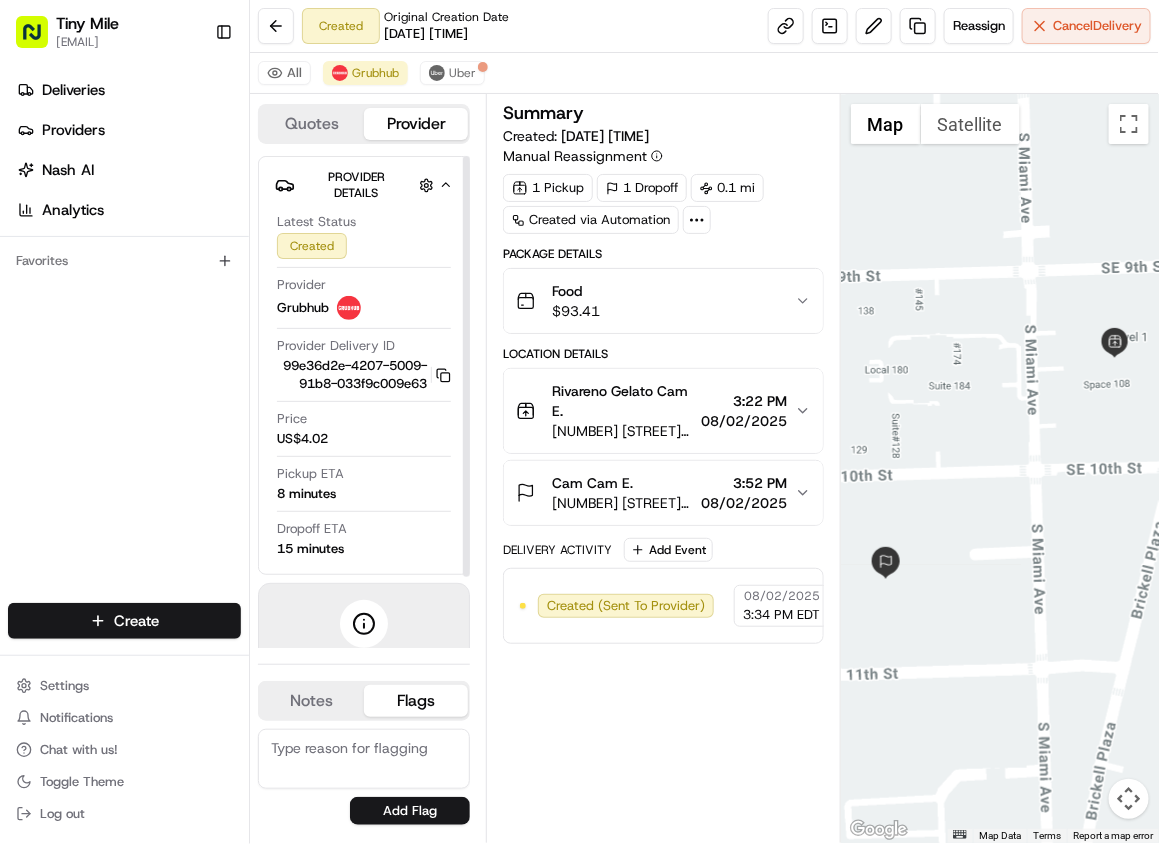 click on "Summary Created:   08/02/2025 3:33 PM Manual Reassignment 1   Pickup 1   Dropoff 0.1 mi Created via Automation Package Details Food $ 93.41 Location Details Rivareno Gelato Cam E. 901 S Miami Ave Suite 105, Miami, FL 33130, USA 3:22 PM 08/02/2025 Cam Cam E. 50 SW 10th St #937, Miami, FL 33130, USA 3:52 PM 08/02/2025 Delivery Activity Add Event Created (Sent To Provider) Grubhub 08/02/2025 3:34 PM EDT" at bounding box center [663, 468] 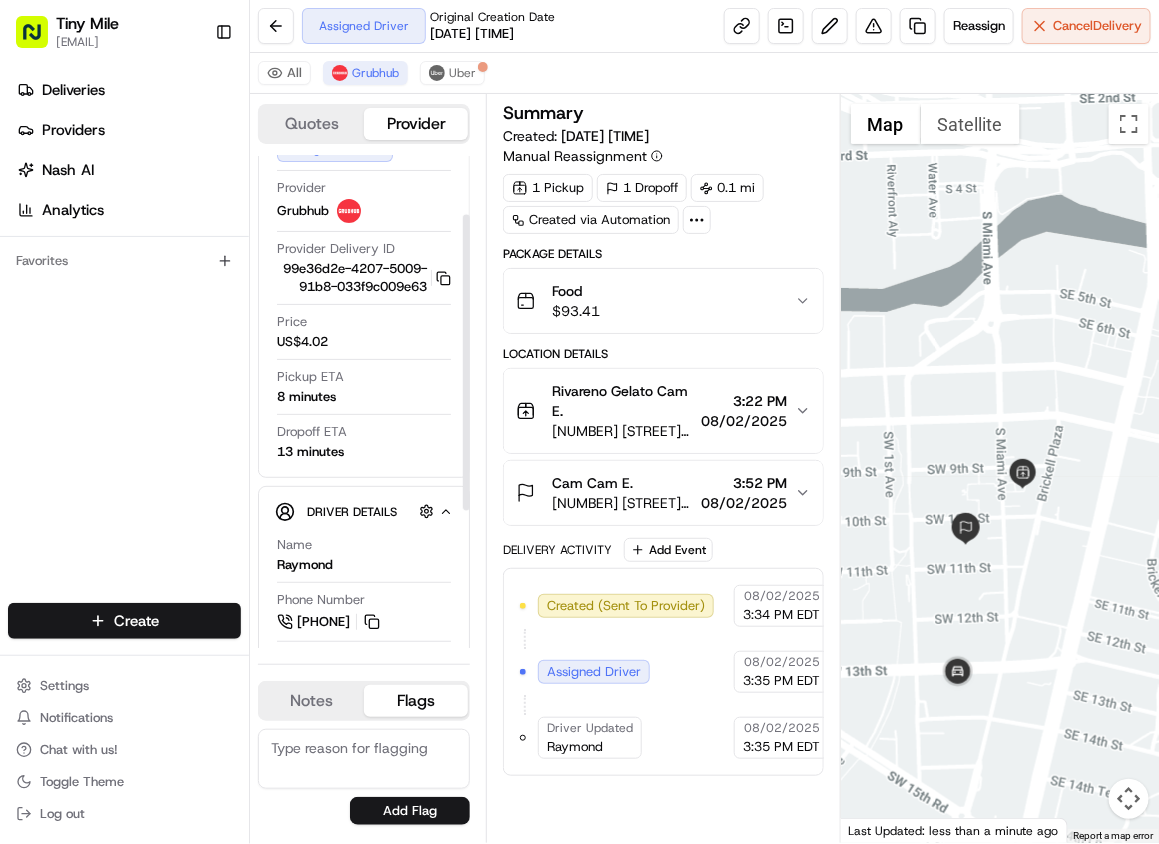 scroll, scrollTop: 150, scrollLeft: 0, axis: vertical 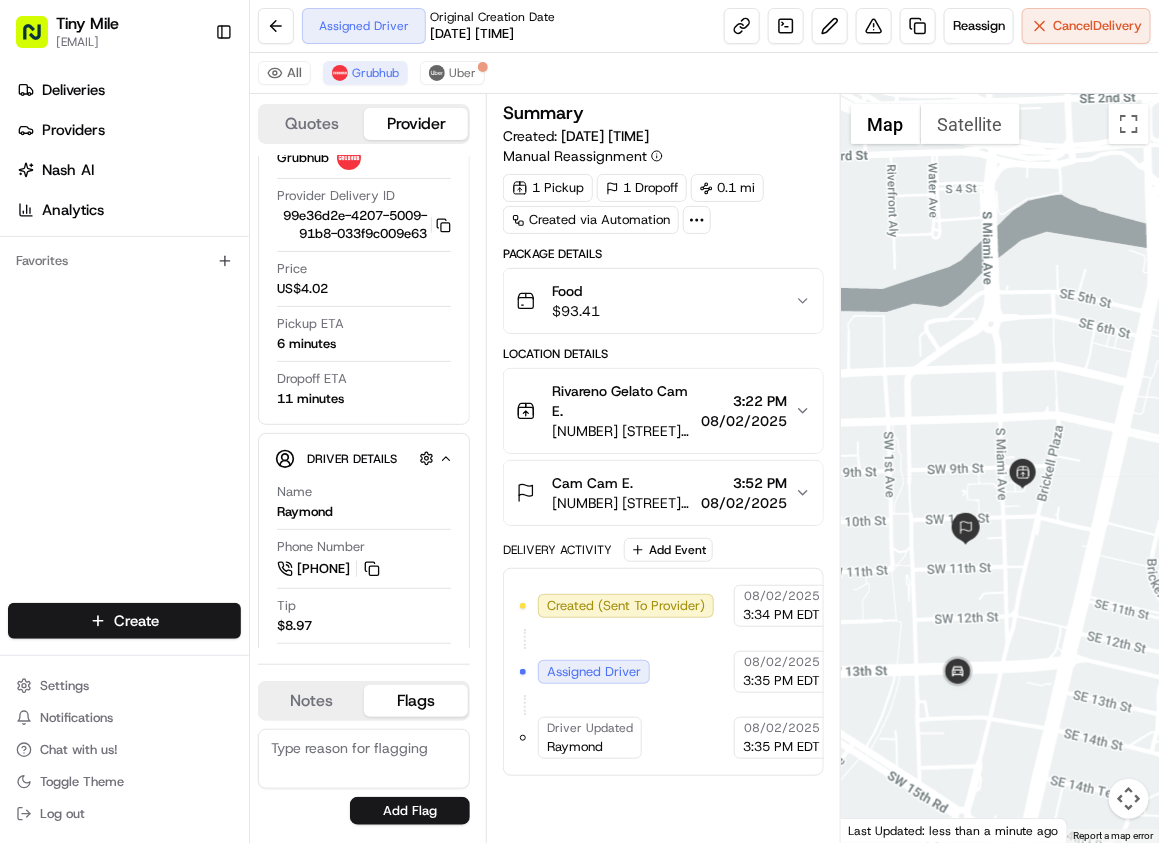 click at bounding box center [1000, 468] 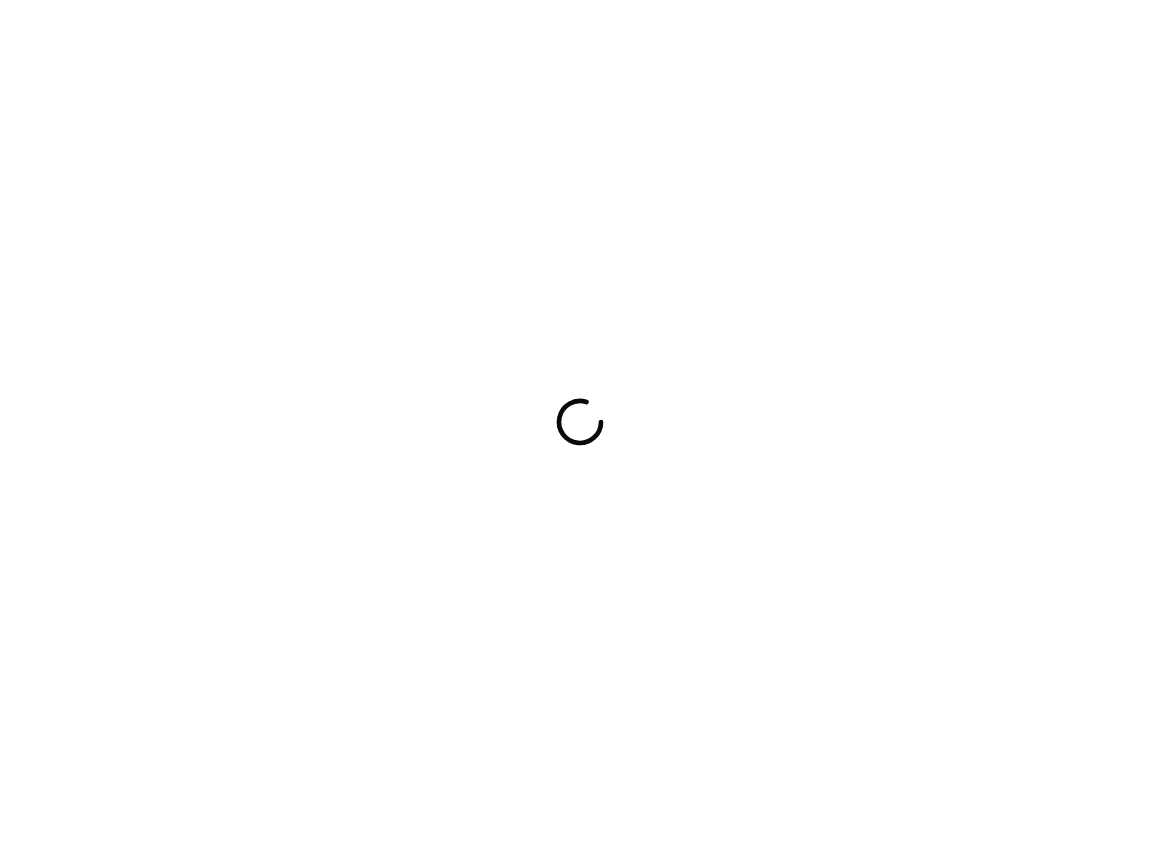 scroll, scrollTop: 0, scrollLeft: 0, axis: both 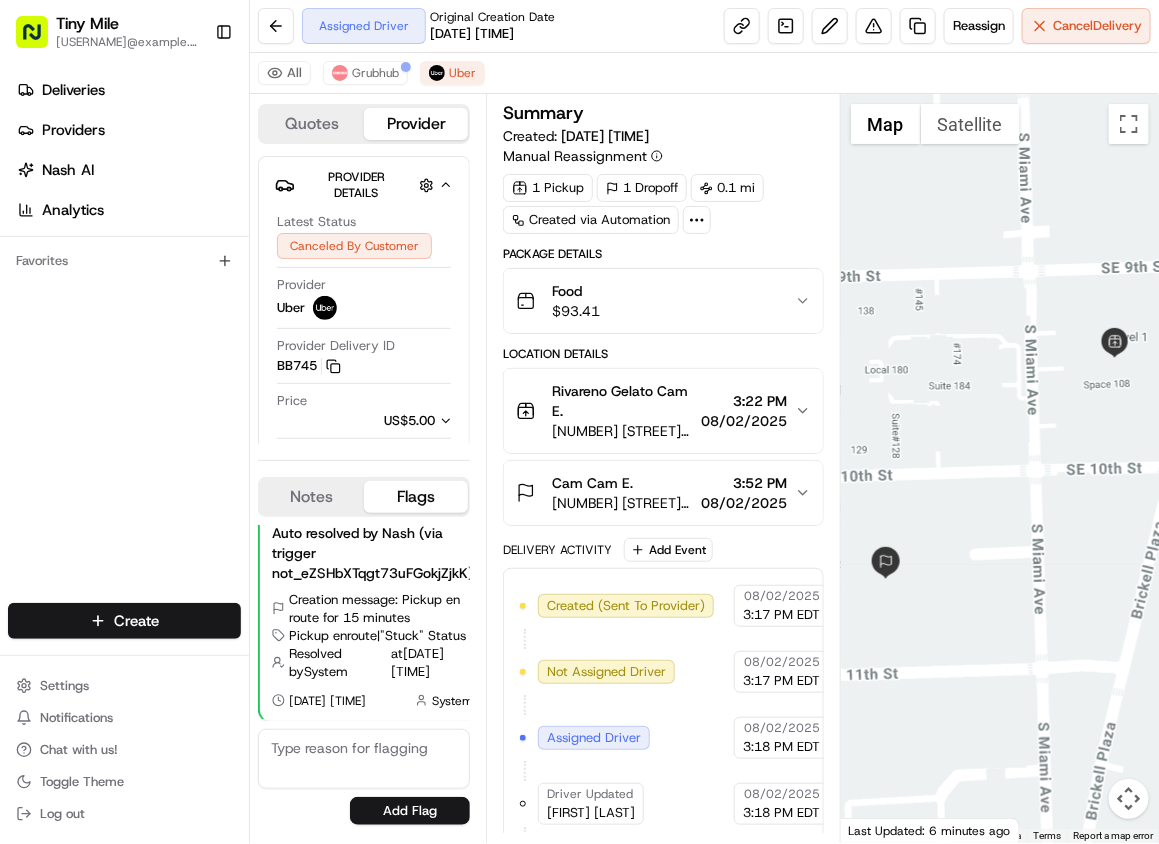 click at bounding box center (1000, 468) 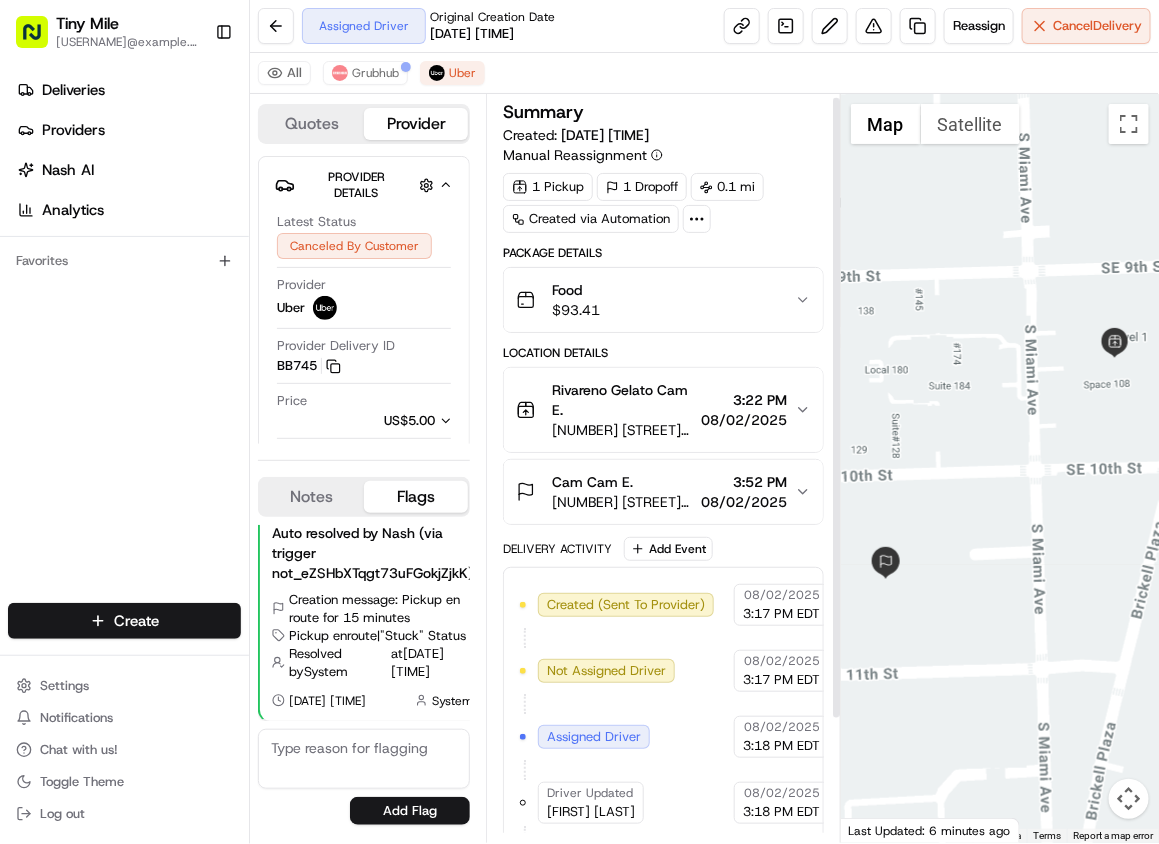 scroll, scrollTop: 0, scrollLeft: 0, axis: both 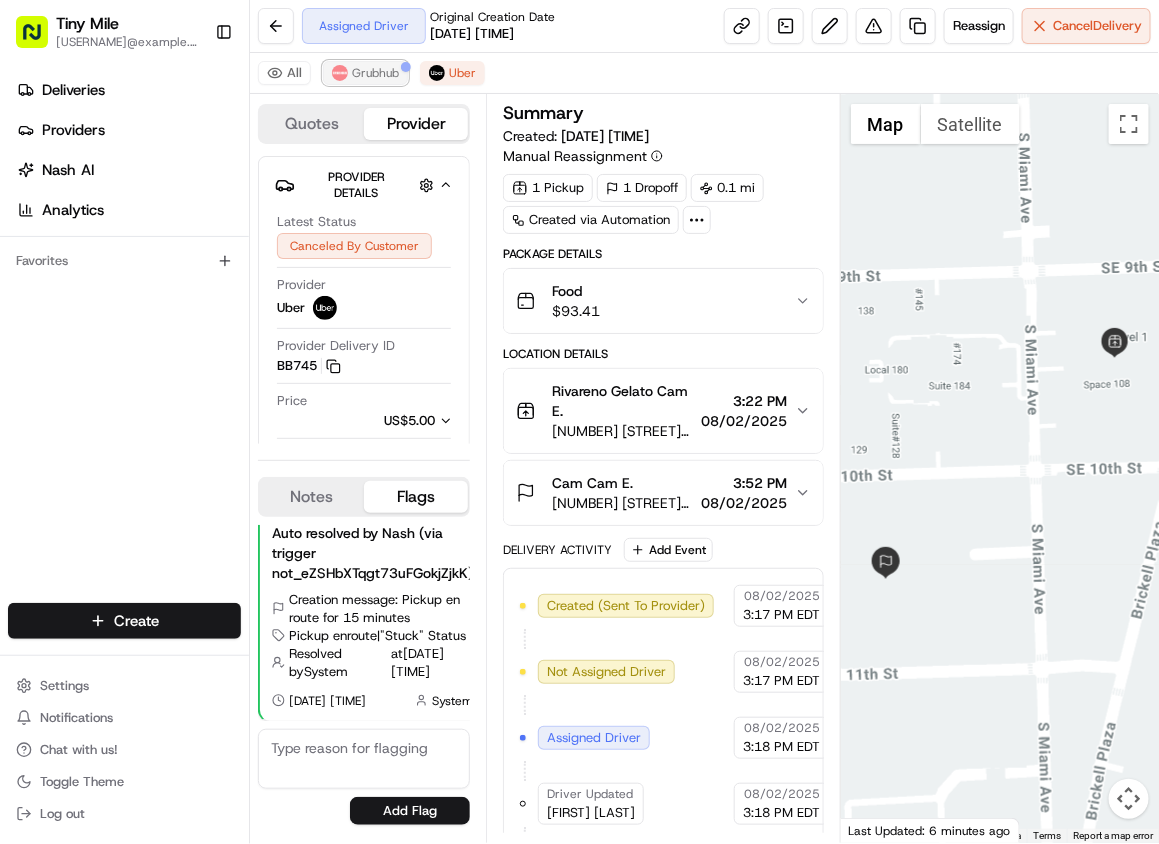 click on "Grubhub" at bounding box center [375, 73] 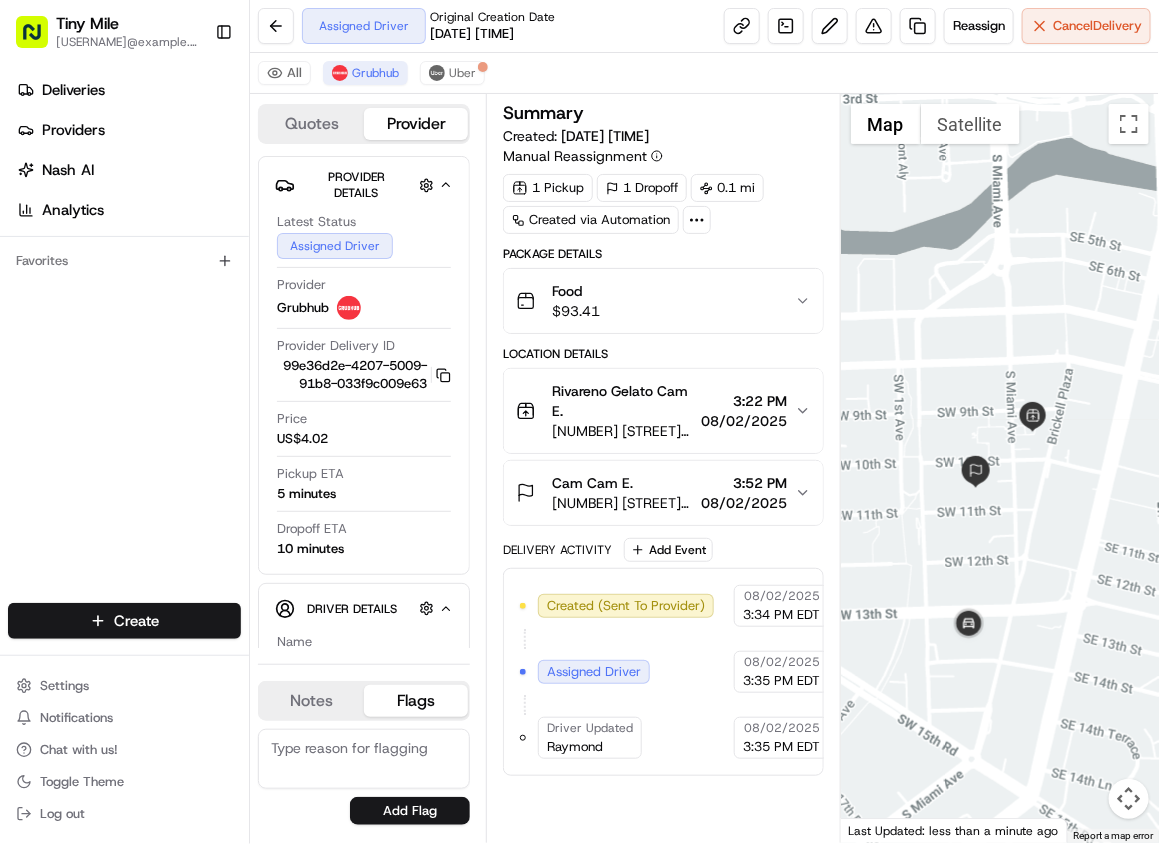 click at bounding box center [1000, 468] 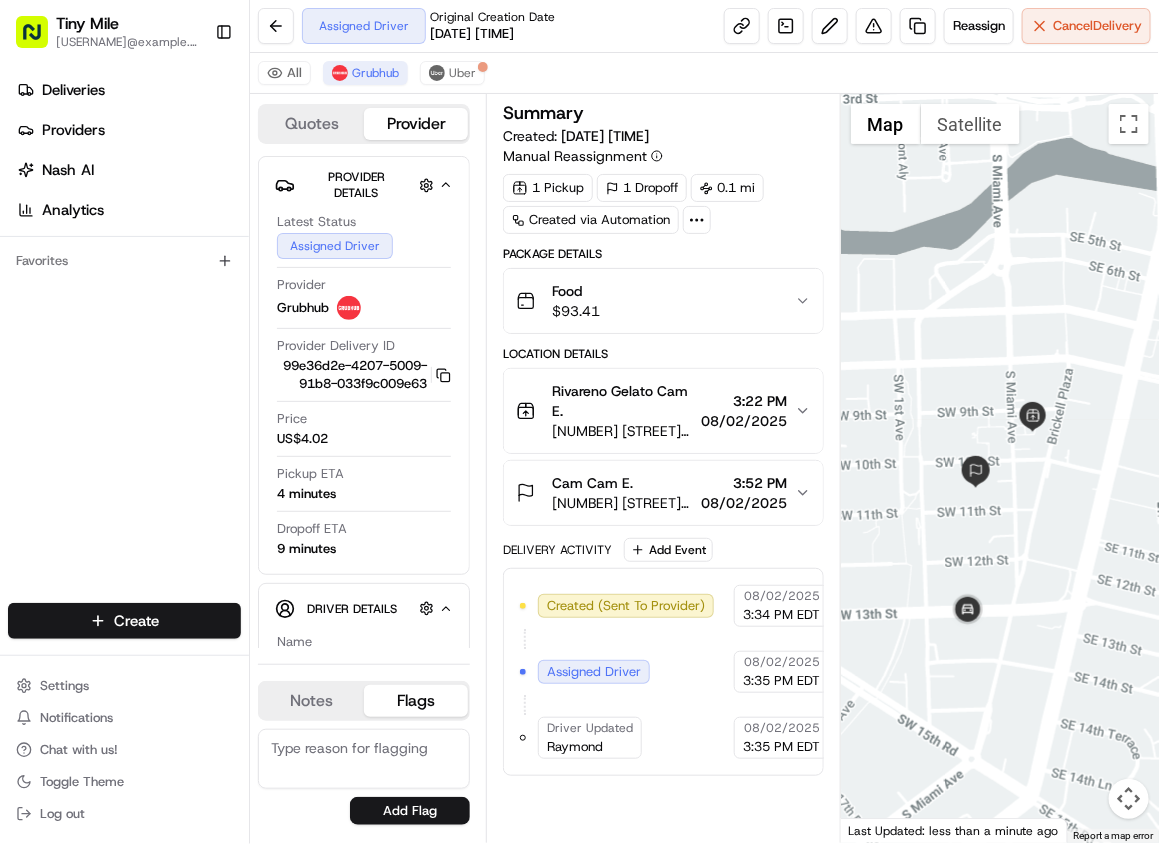 click at bounding box center (1000, 468) 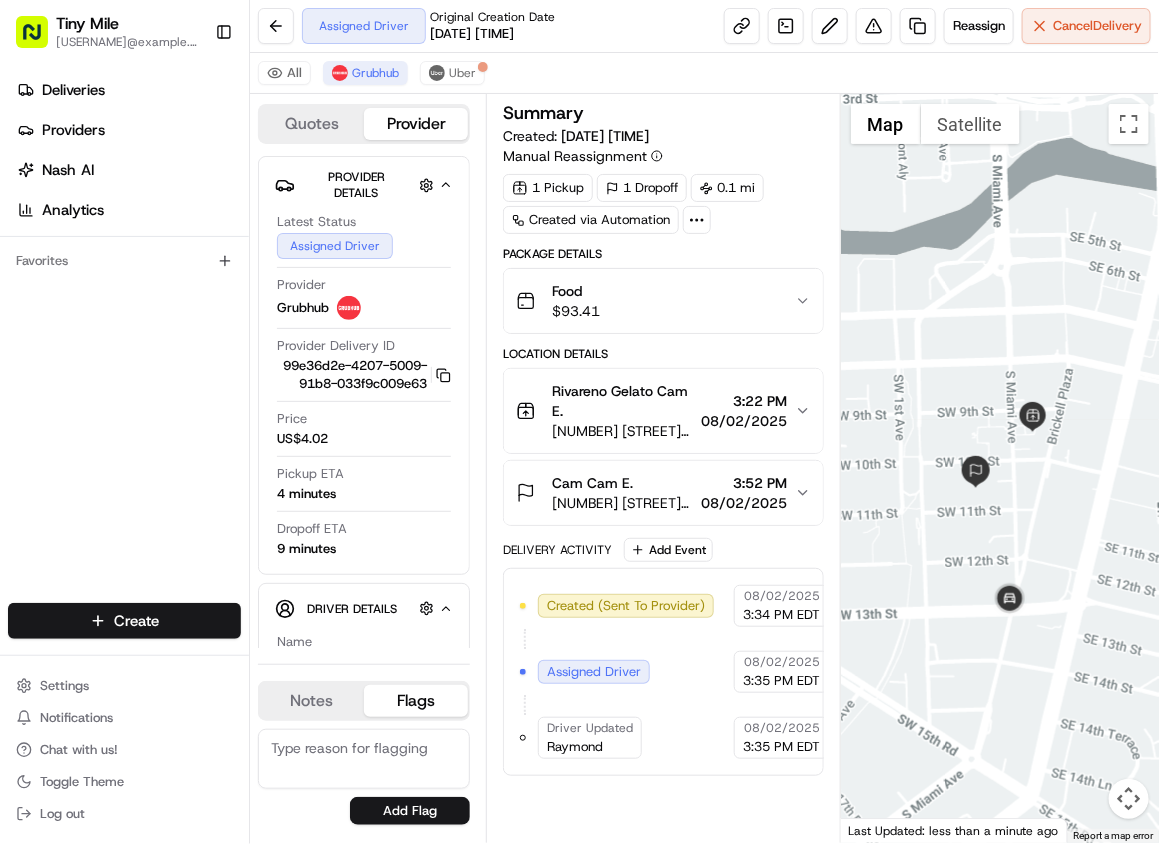 click at bounding box center [1000, 468] 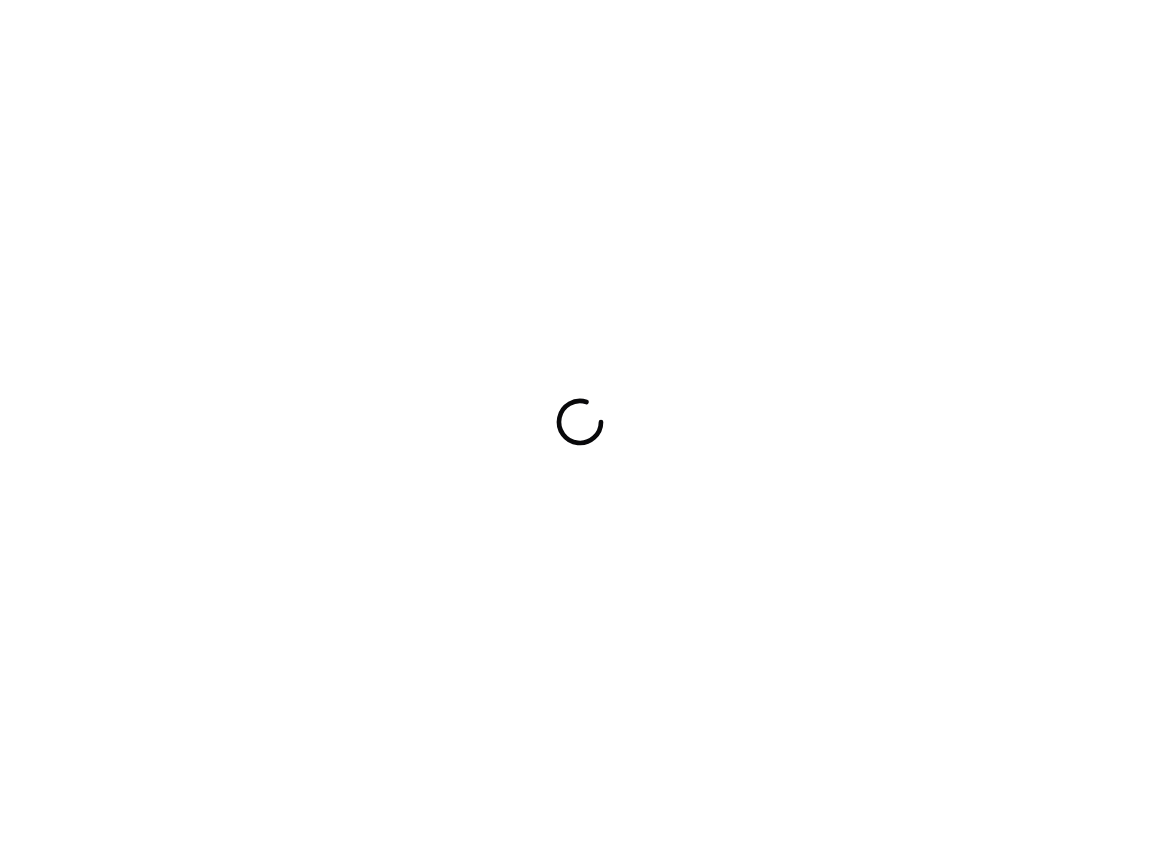 scroll, scrollTop: 0, scrollLeft: 0, axis: both 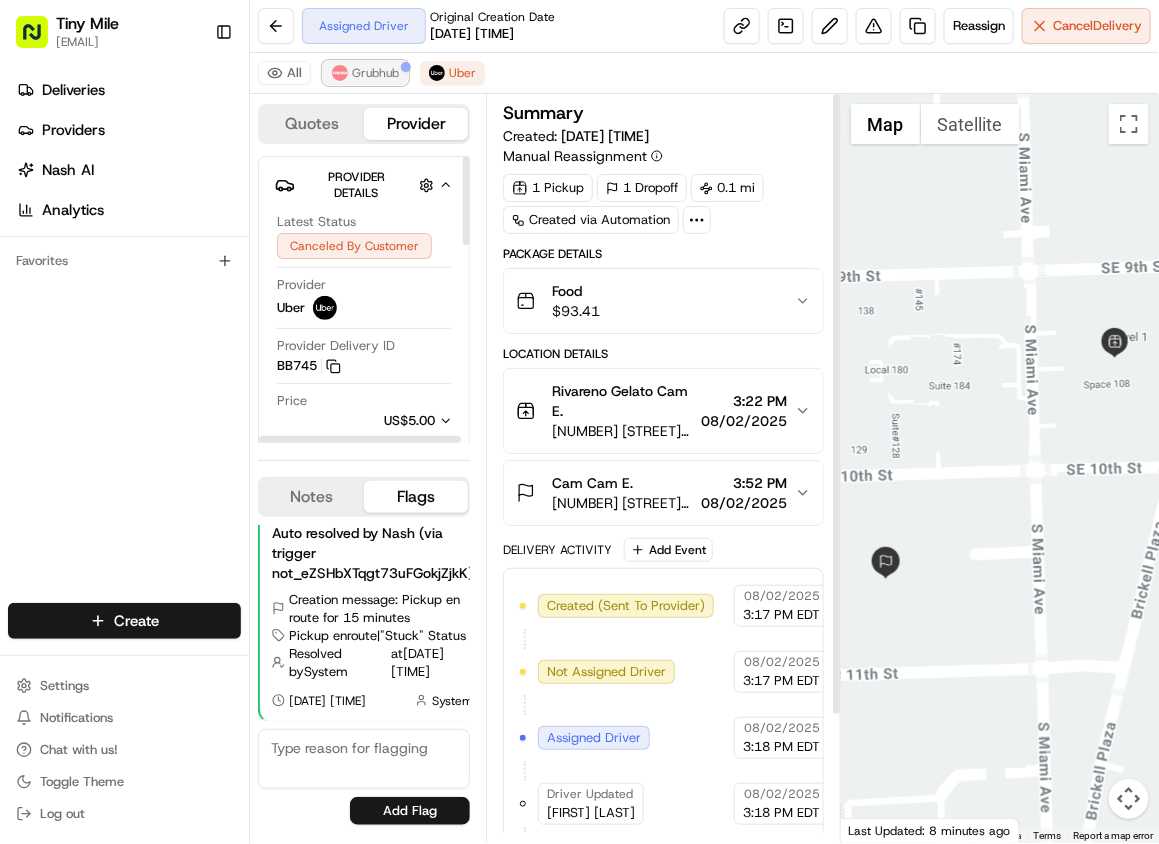 click on "Grubhub" at bounding box center (375, 73) 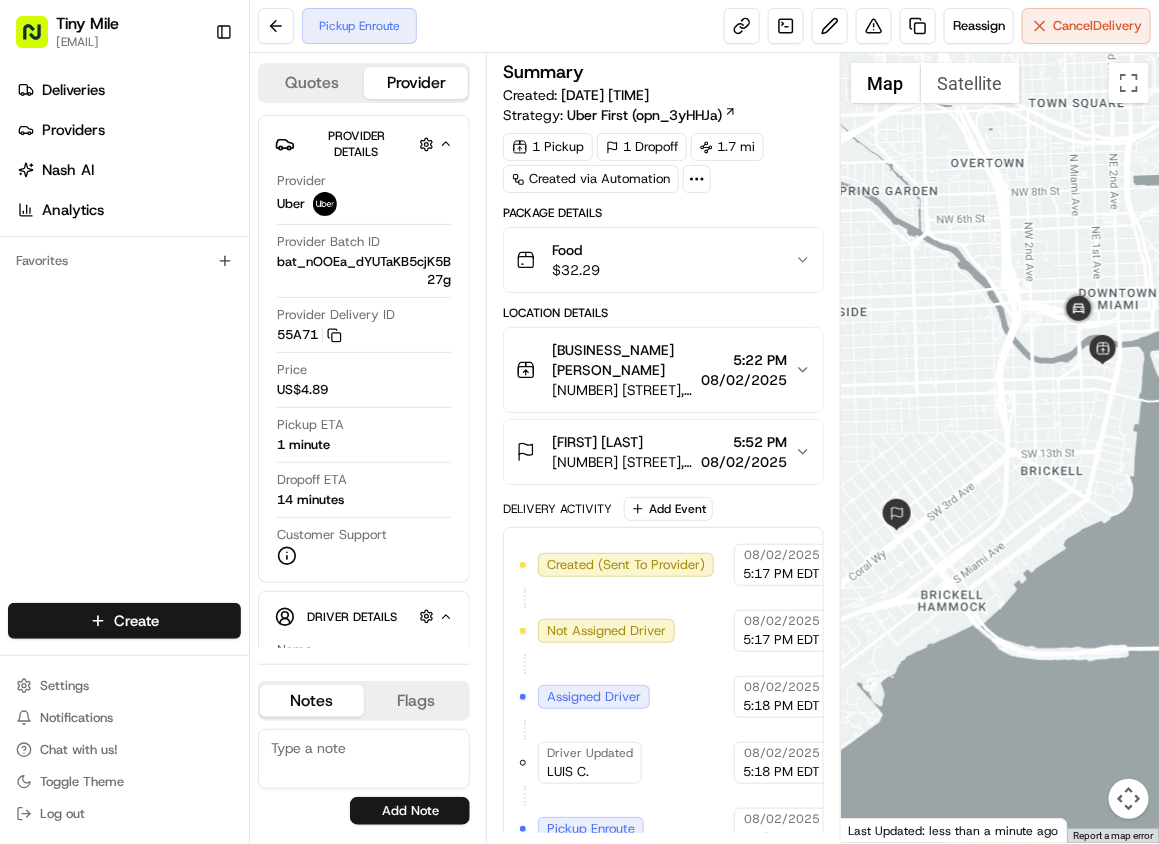 scroll, scrollTop: 0, scrollLeft: 0, axis: both 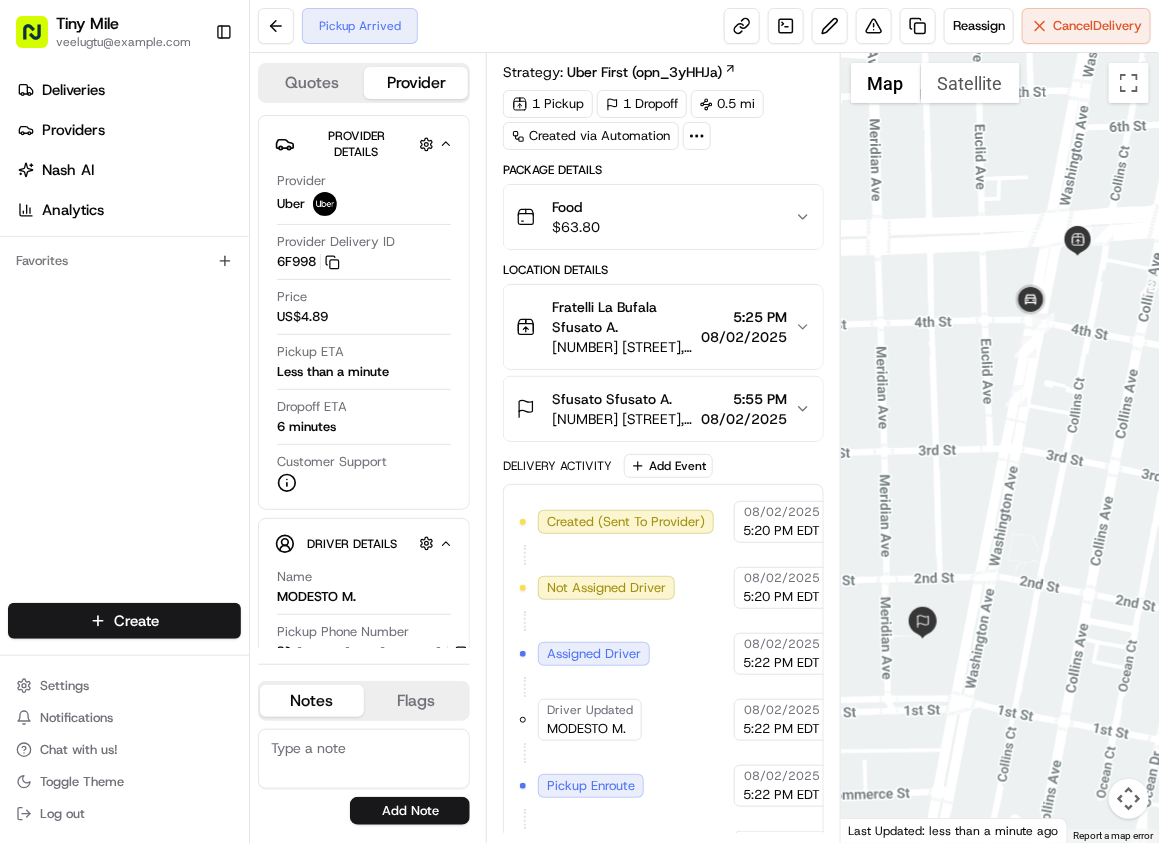 click at bounding box center [1000, 448] 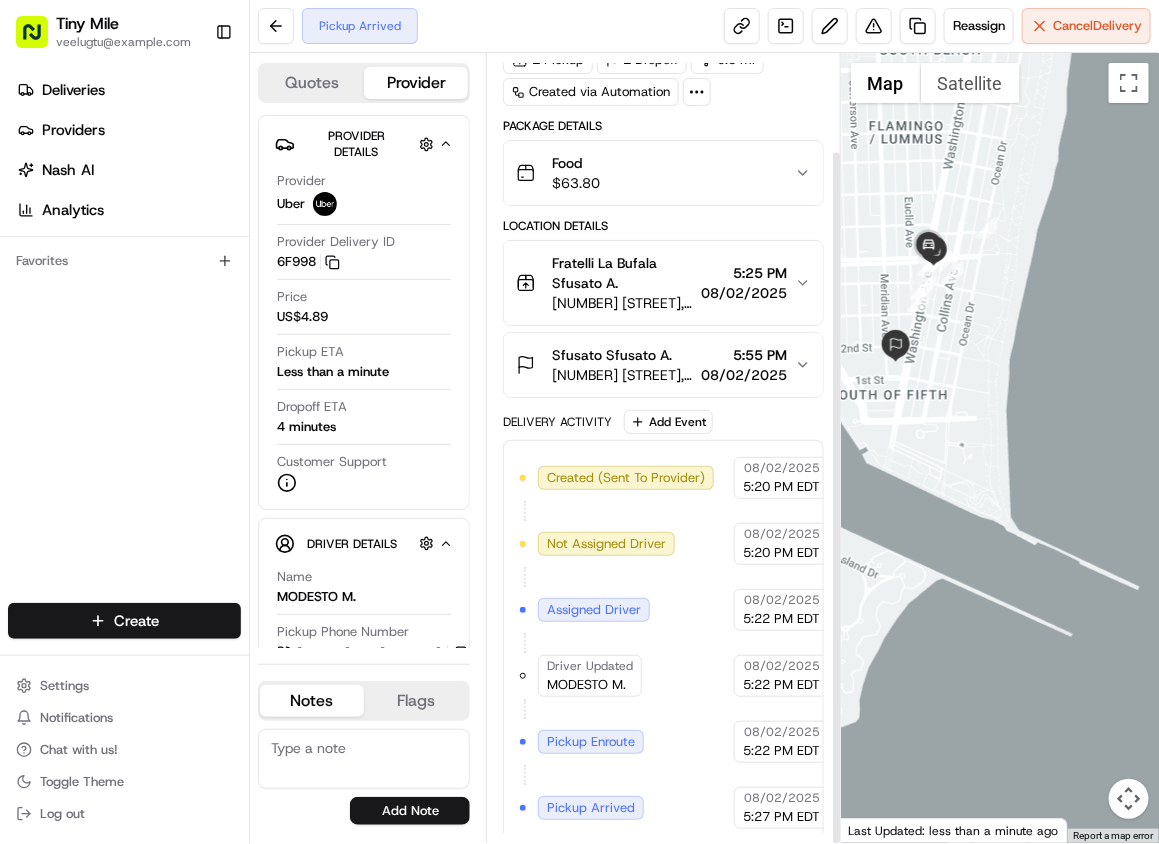 scroll, scrollTop: 111, scrollLeft: 0, axis: vertical 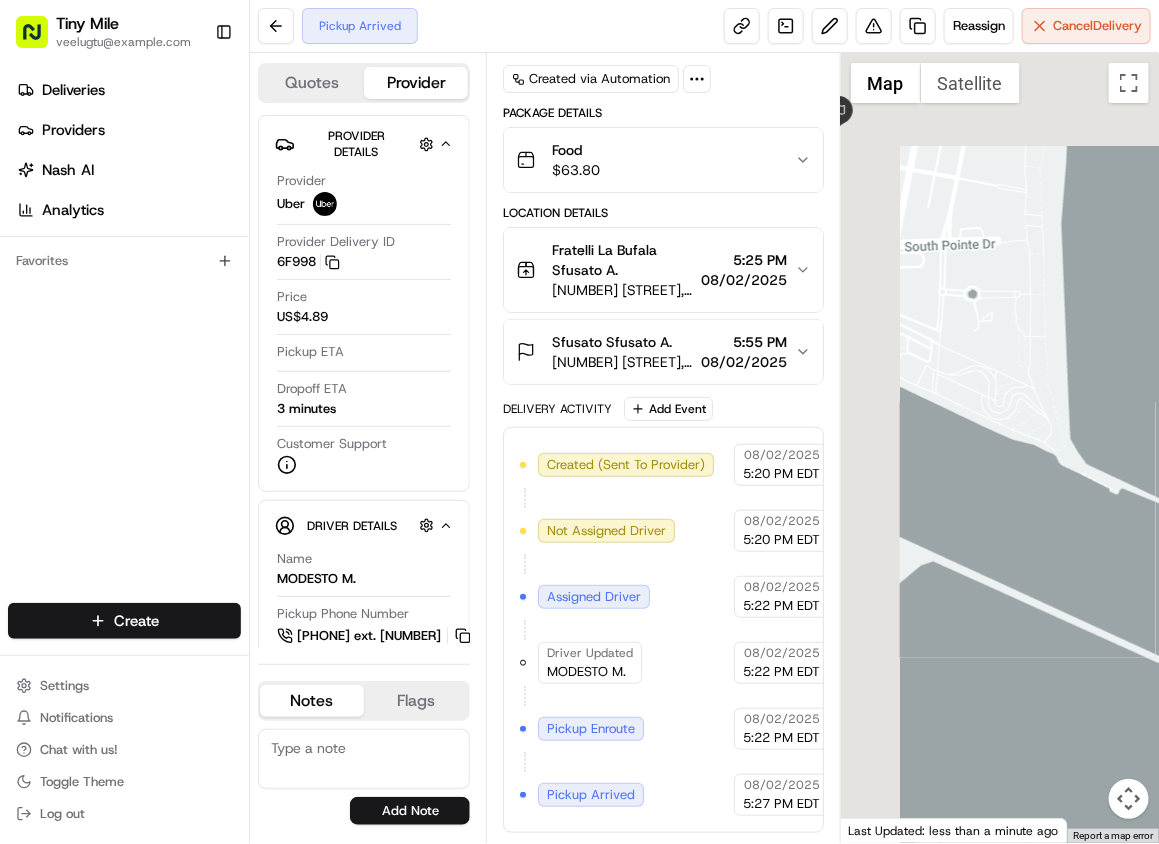 drag, startPoint x: 1086, startPoint y: 520, endPoint x: 1221, endPoint y: 820, distance: 328.97568 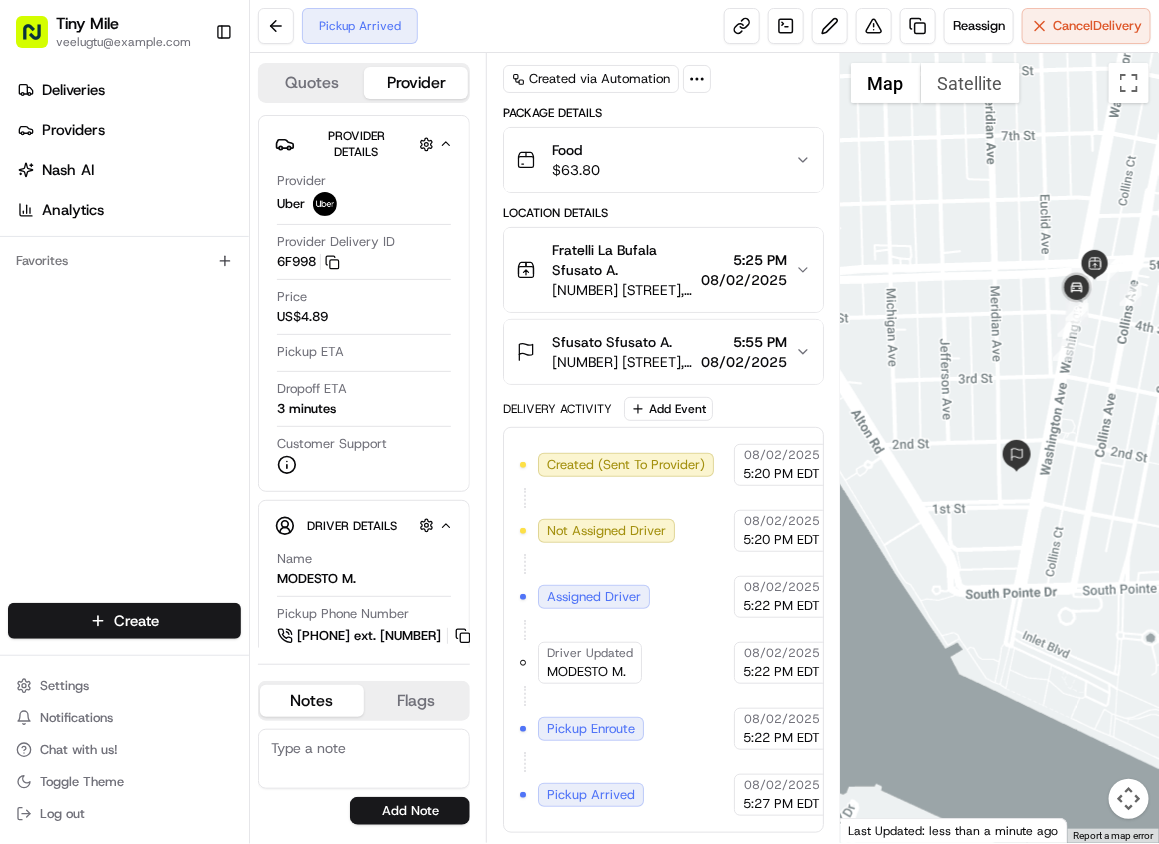 drag, startPoint x: 1093, startPoint y: 616, endPoint x: 1162, endPoint y: 750, distance: 150.7216 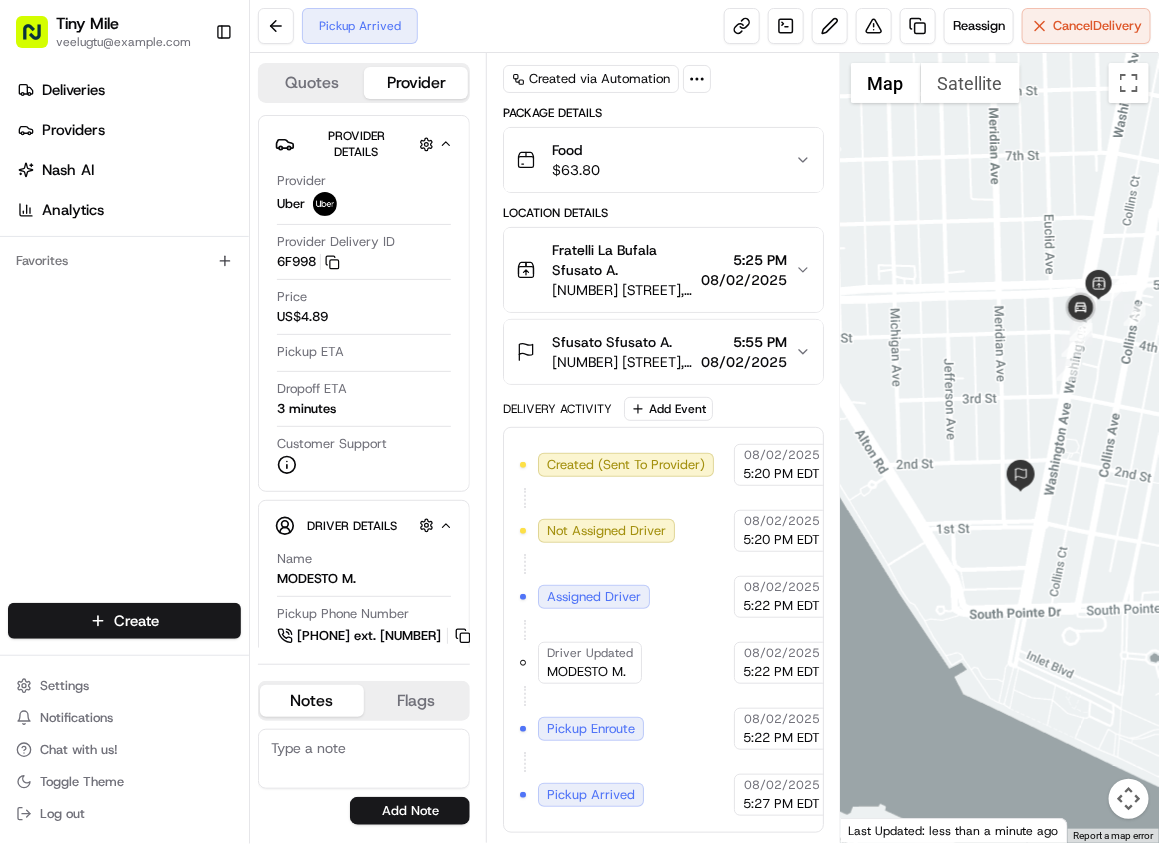 drag, startPoint x: 1080, startPoint y: 358, endPoint x: 1086, endPoint y: 471, distance: 113.15918 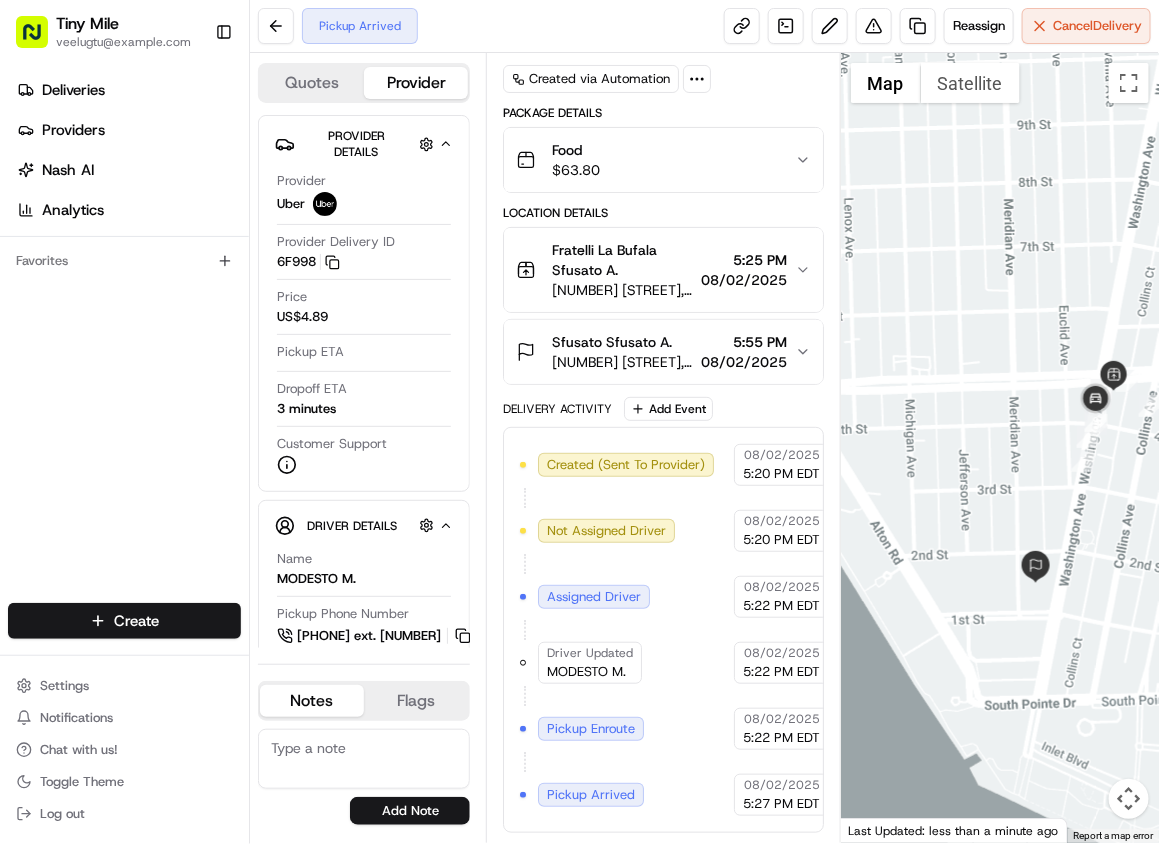 click at bounding box center (1000, 448) 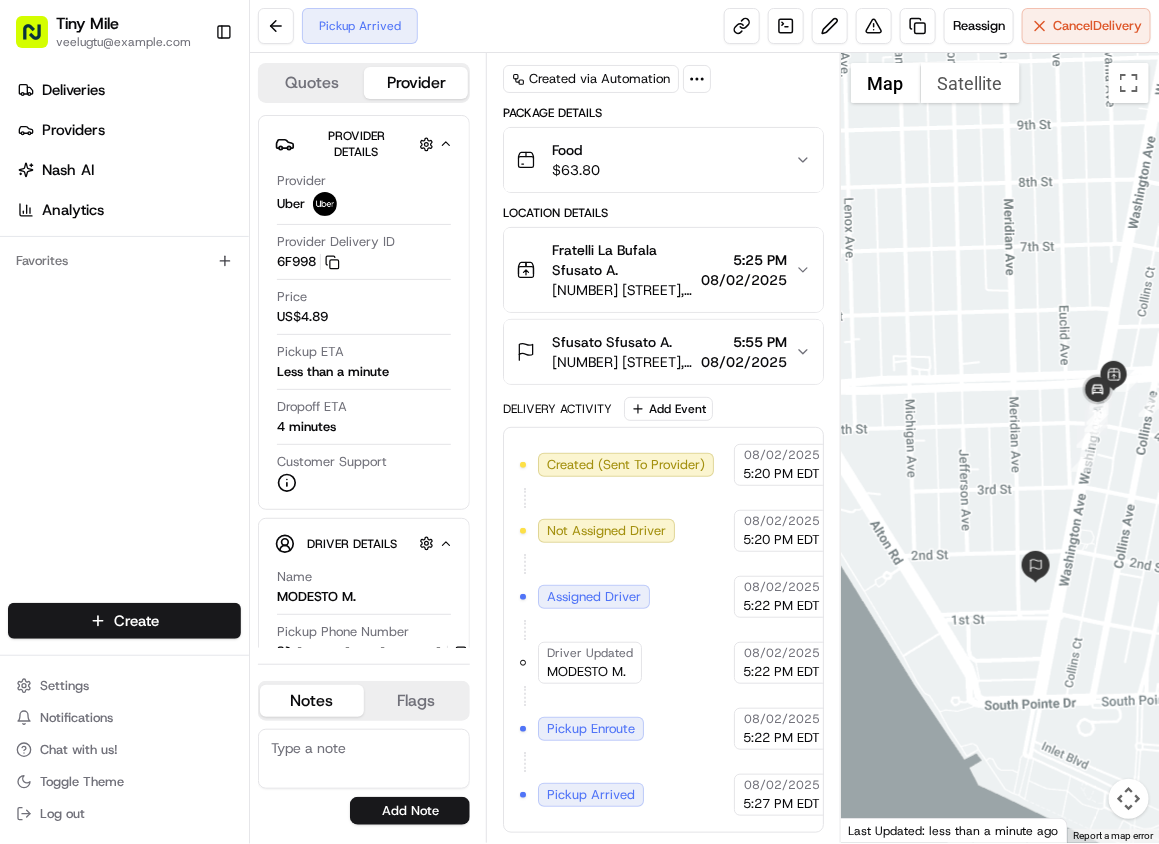 click at bounding box center [1000, 448] 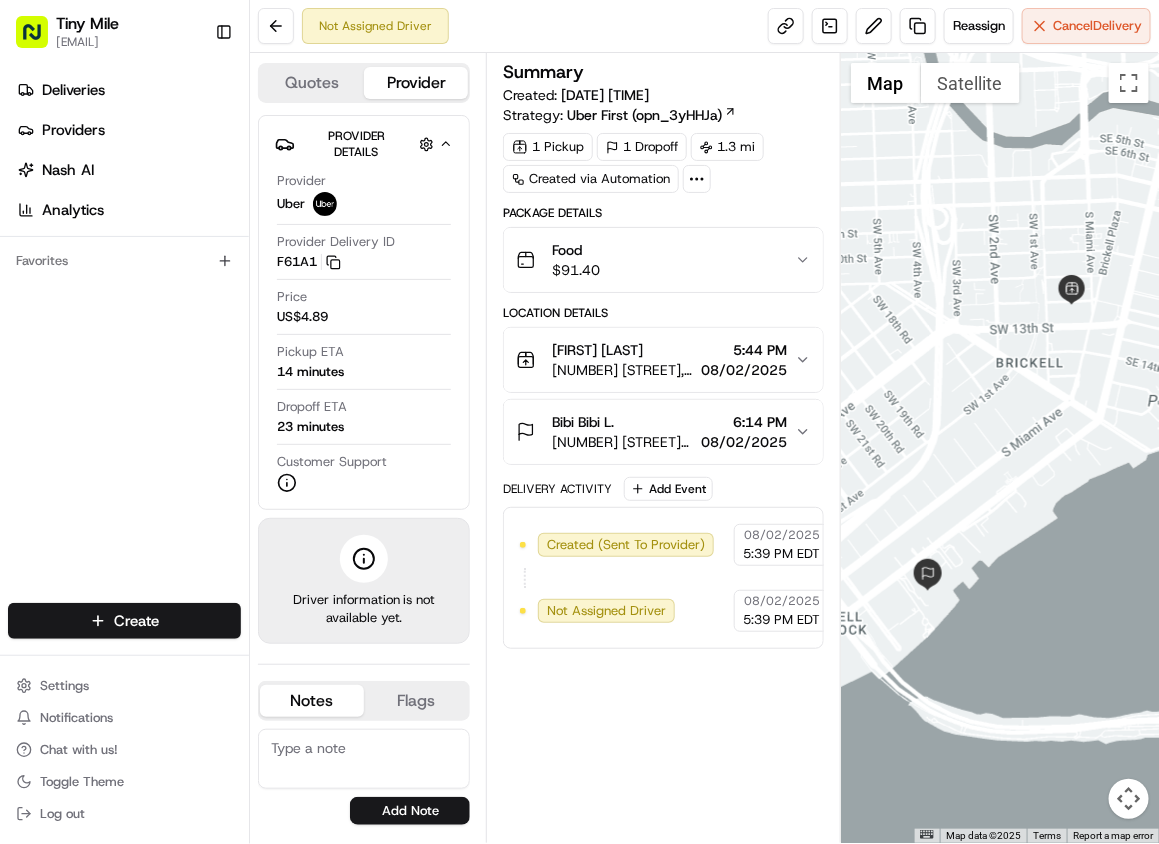 scroll, scrollTop: 0, scrollLeft: 0, axis: both 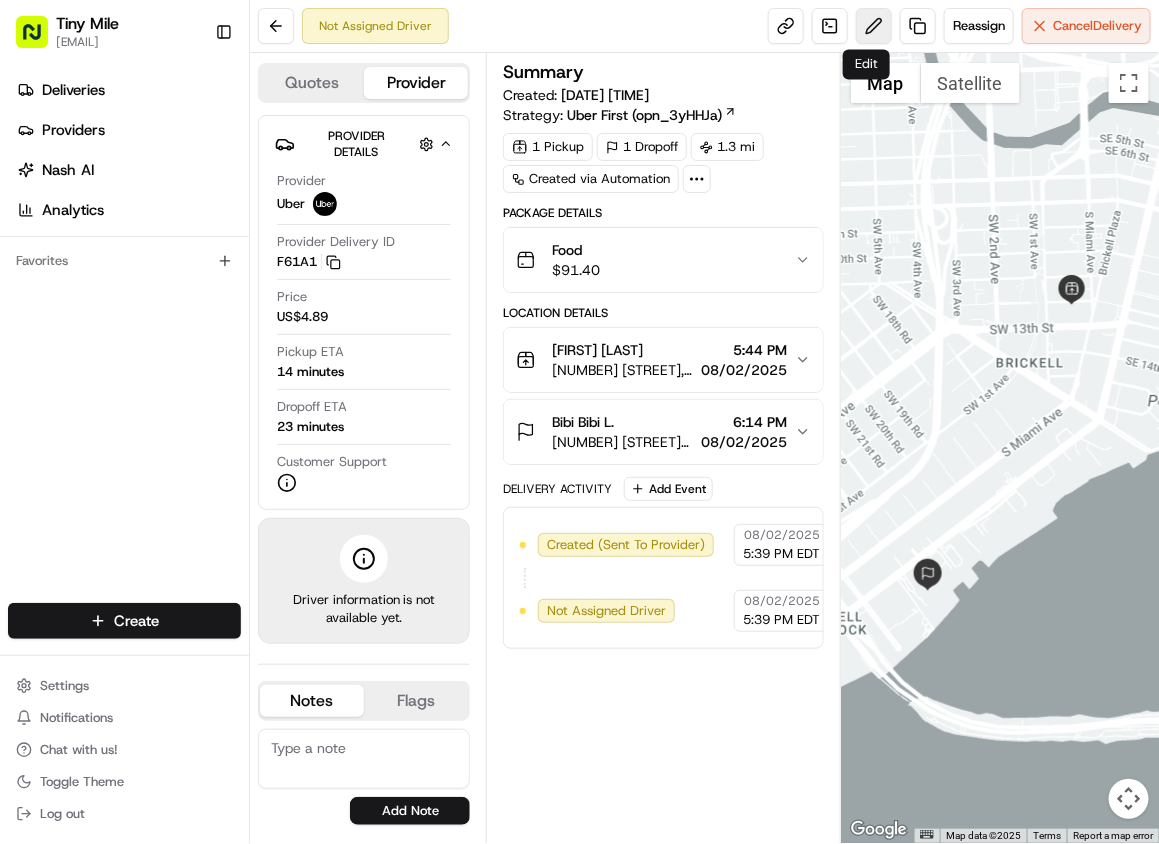 click at bounding box center [874, 26] 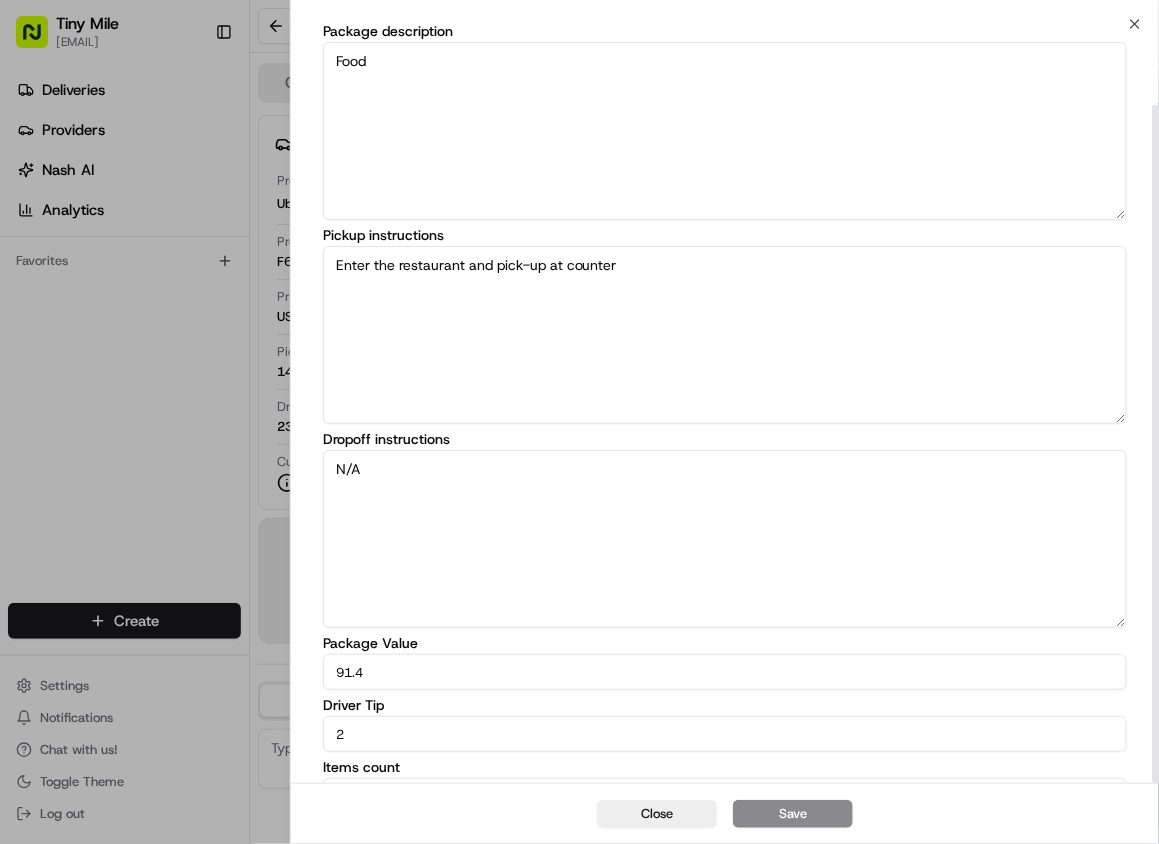 scroll, scrollTop: 90, scrollLeft: 0, axis: vertical 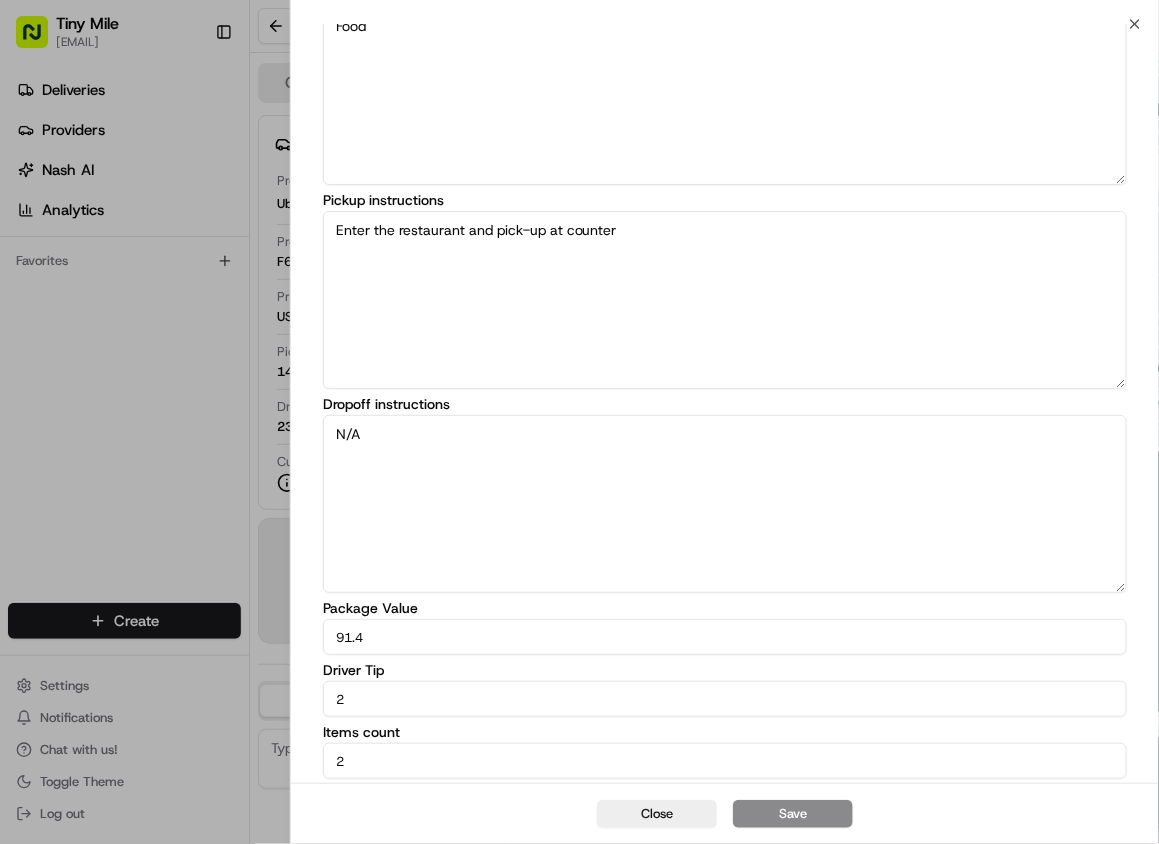 click on "Driver Tip" at bounding box center (725, 670) 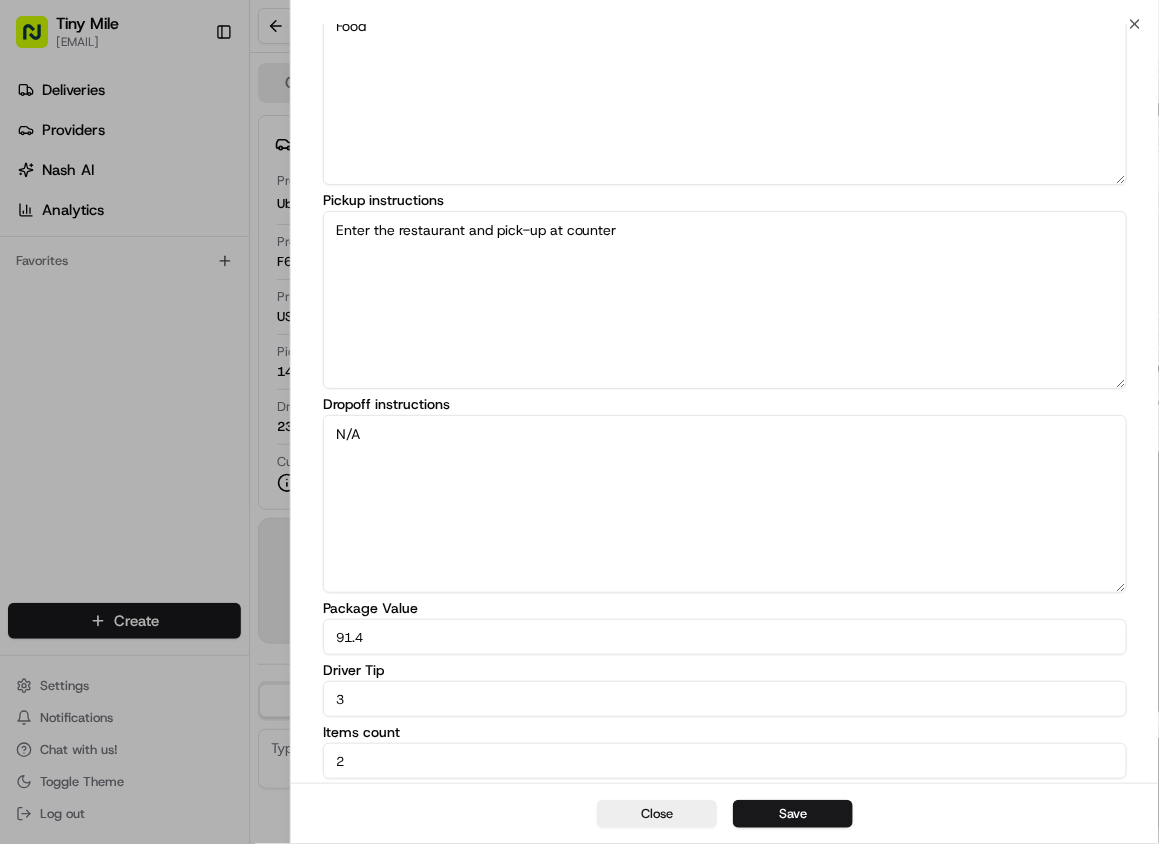 type on "3" 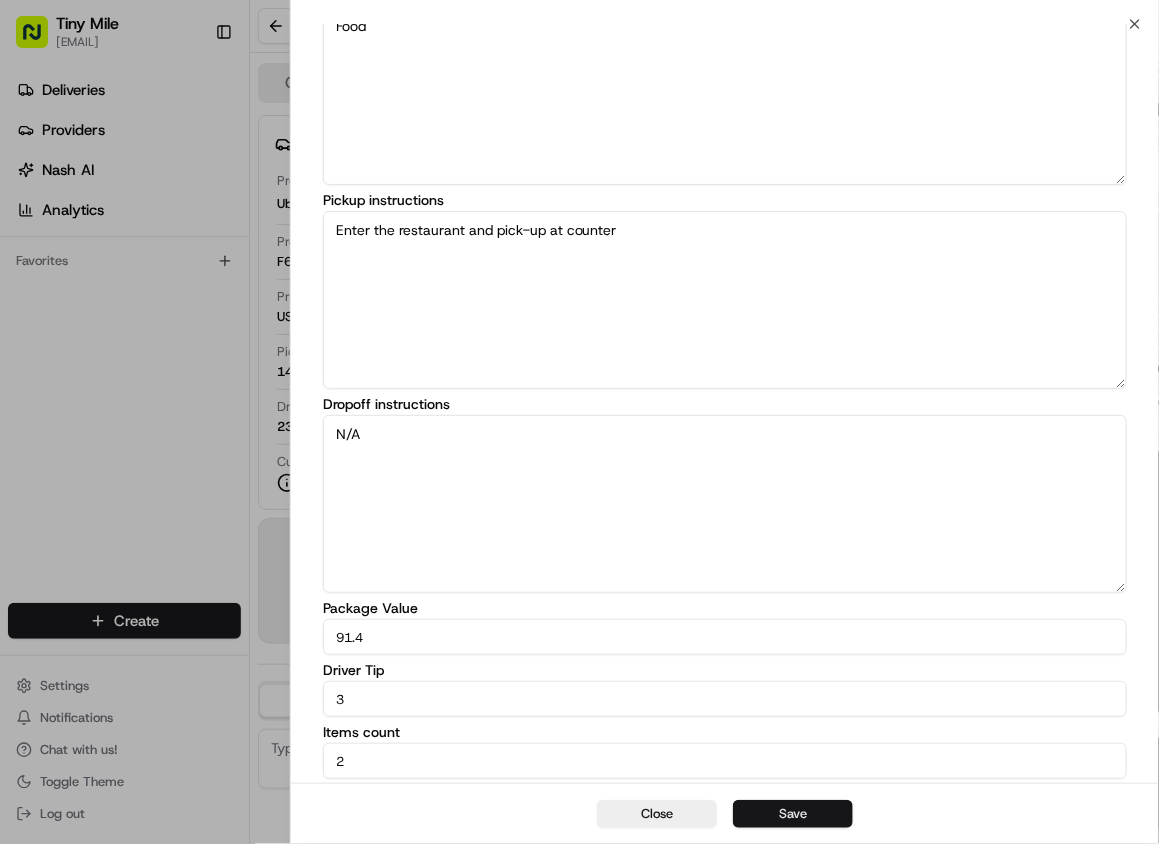 click on "Save" at bounding box center [793, 814] 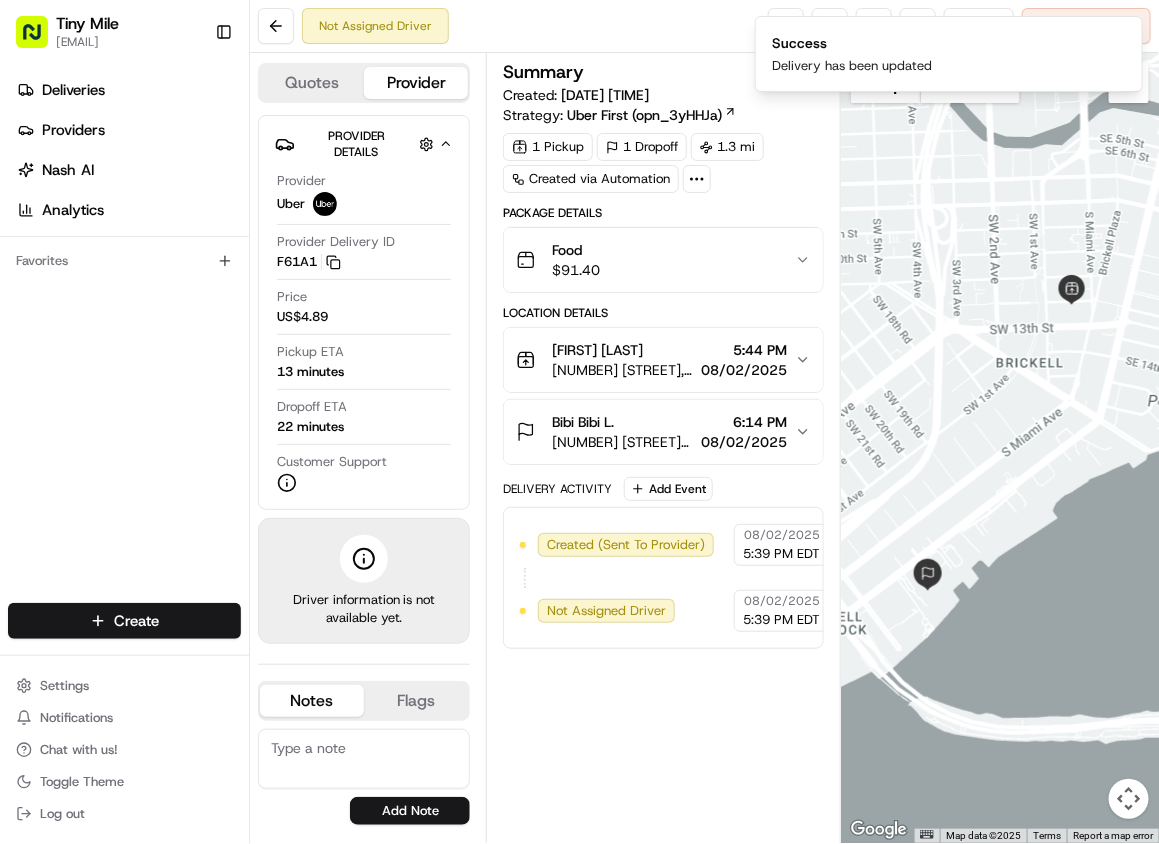 click at bounding box center [1000, 448] 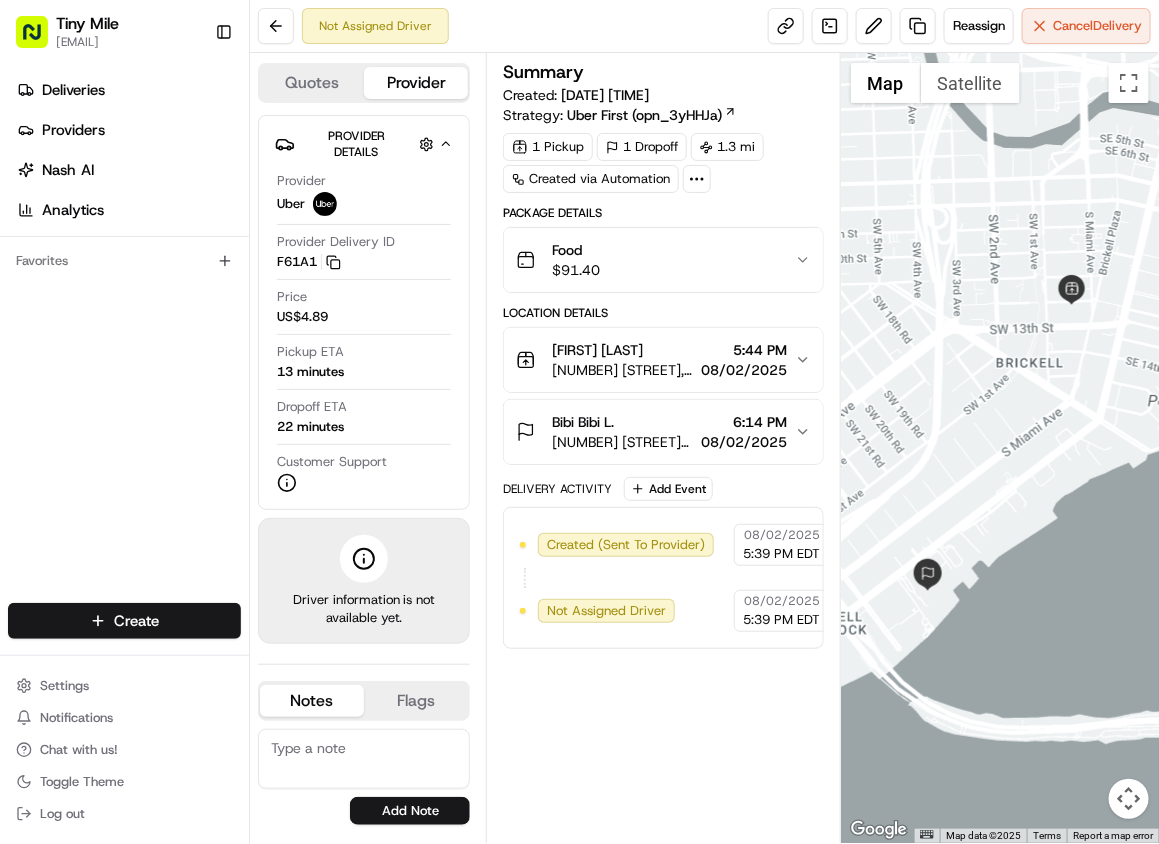 click at bounding box center (1000, 448) 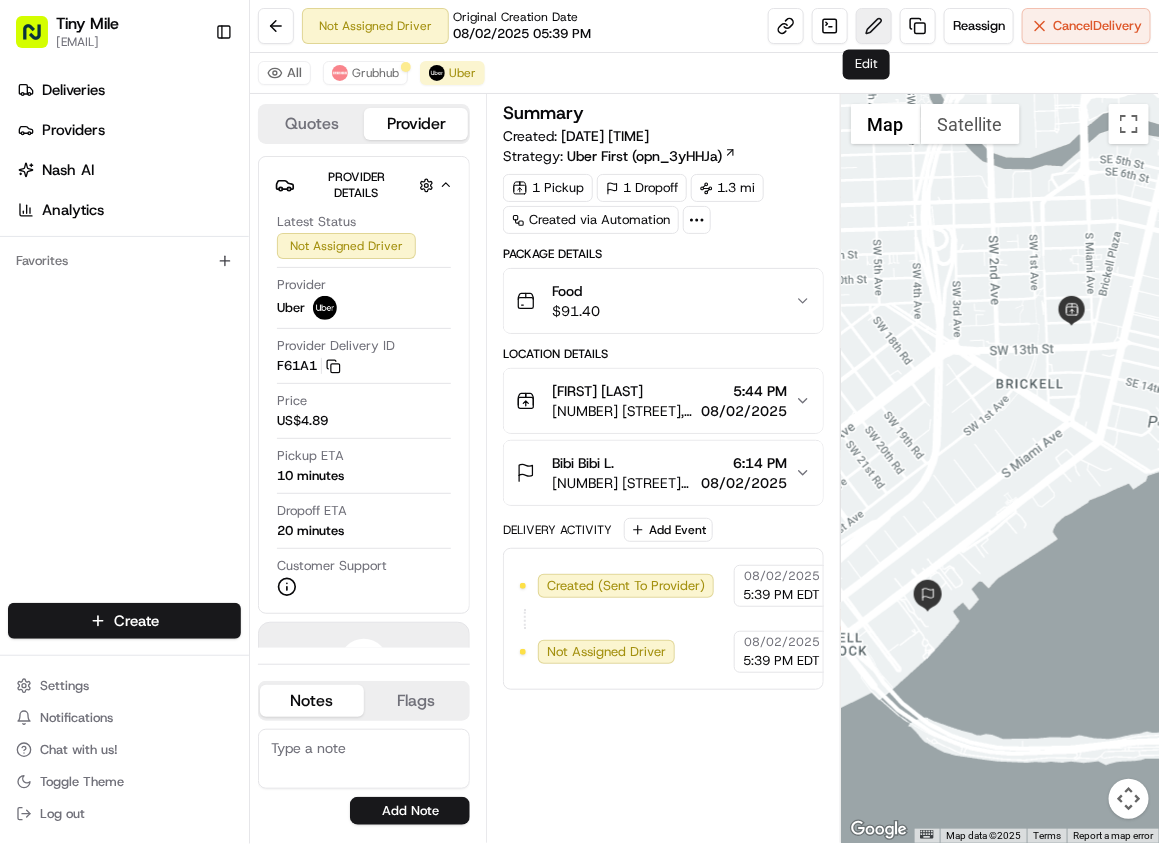 click at bounding box center (874, 26) 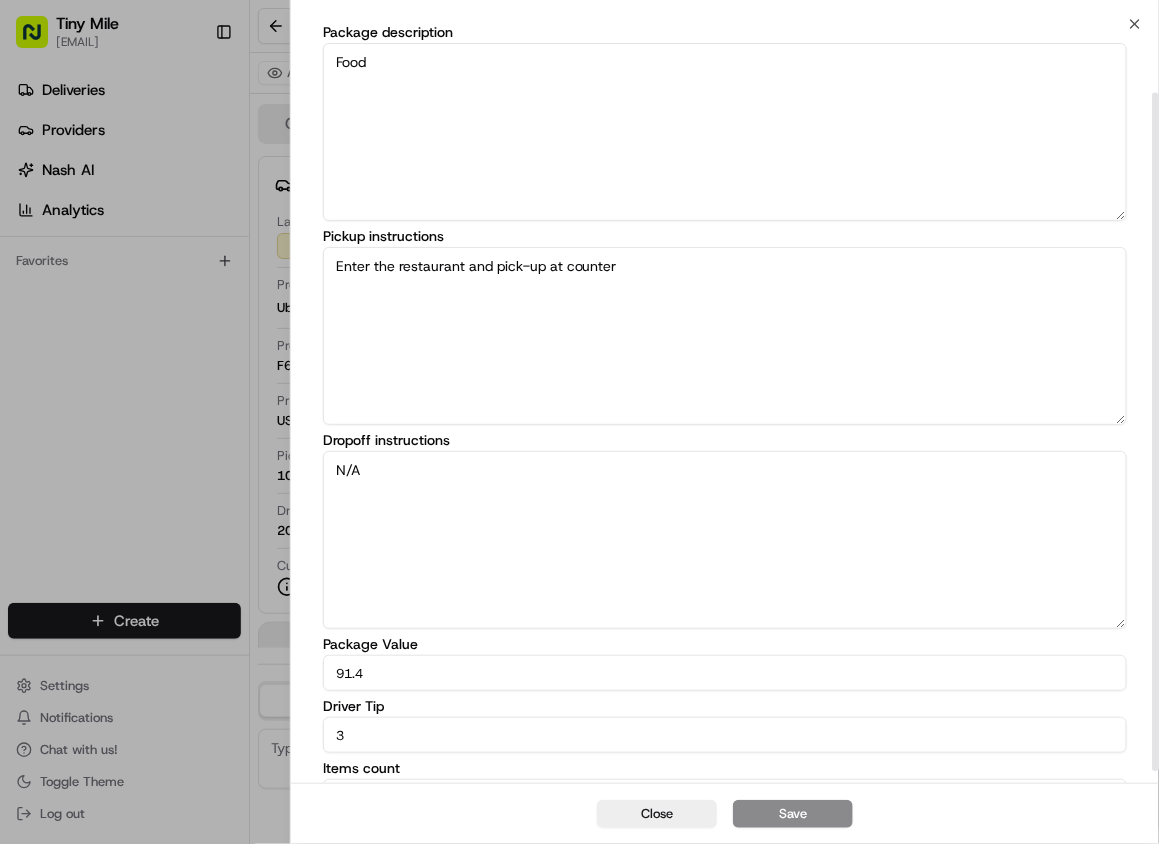 scroll, scrollTop: 90, scrollLeft: 0, axis: vertical 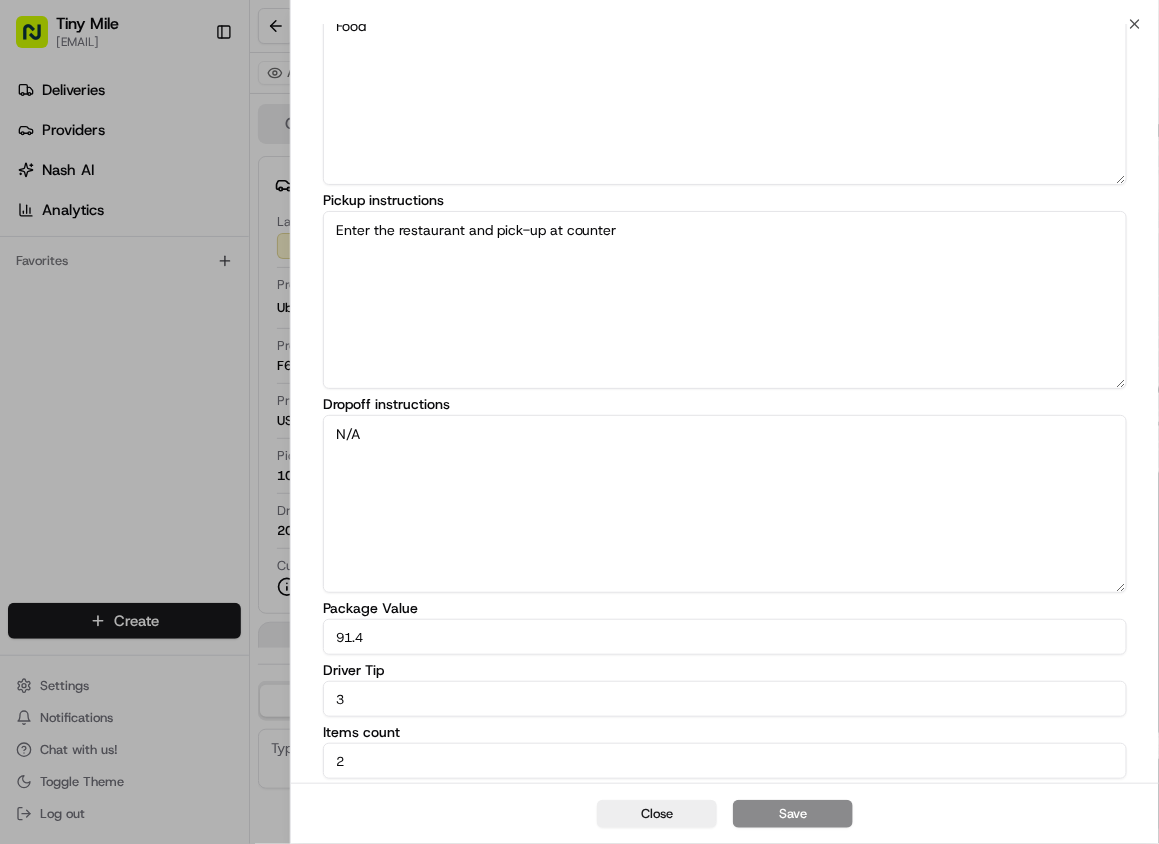 click on "3" at bounding box center [725, 699] 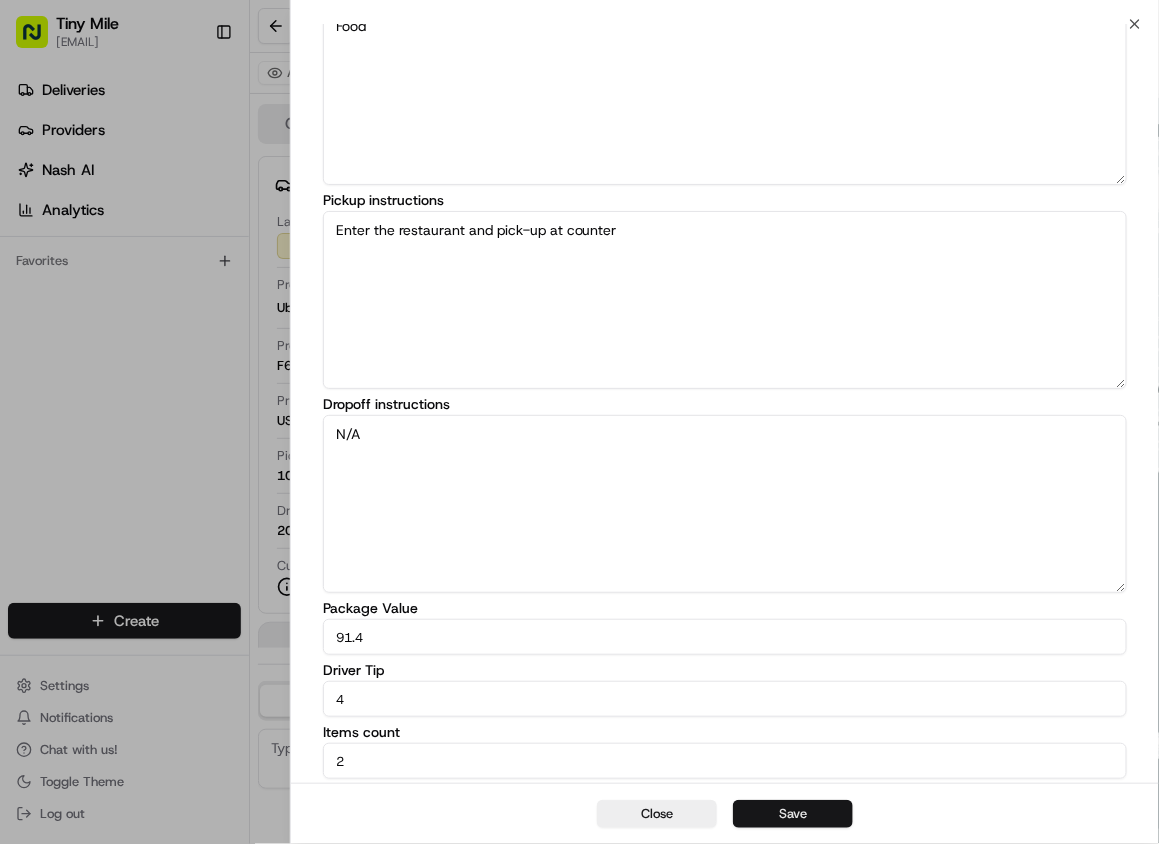type on "4" 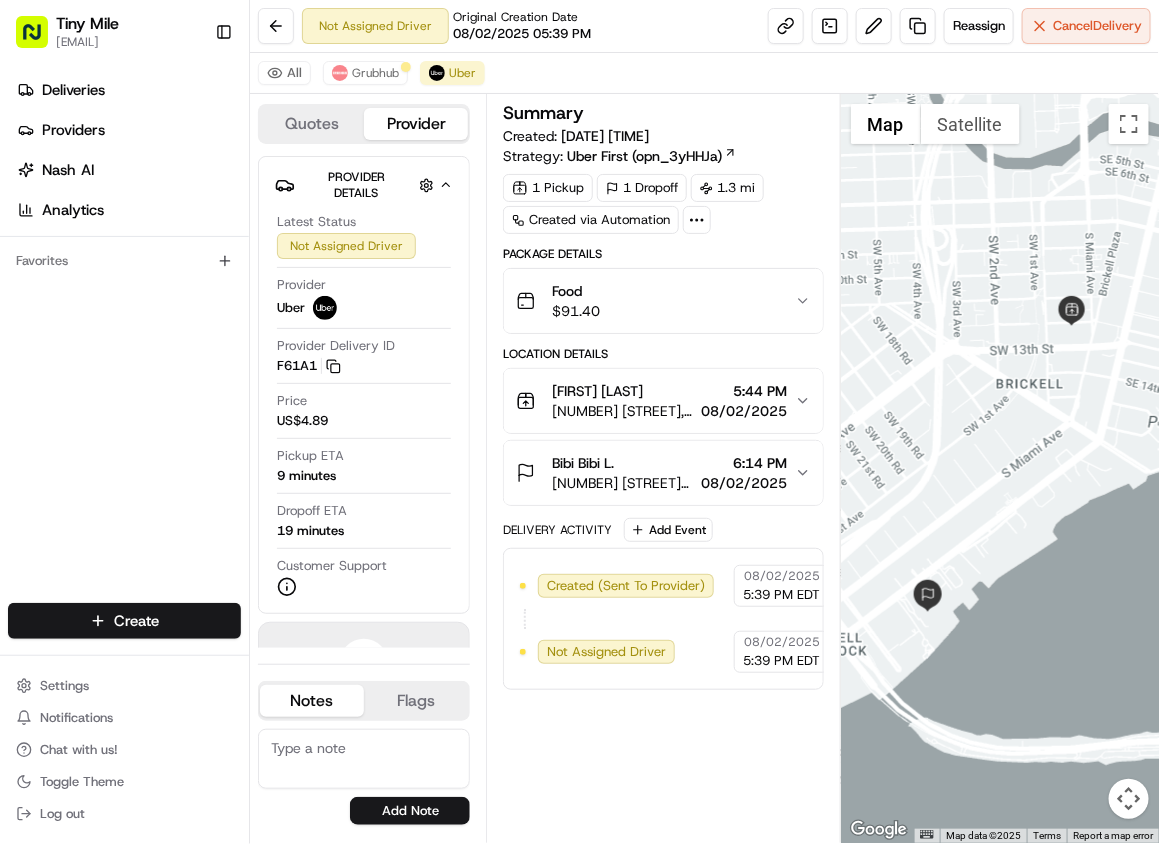 click at bounding box center [1000, 468] 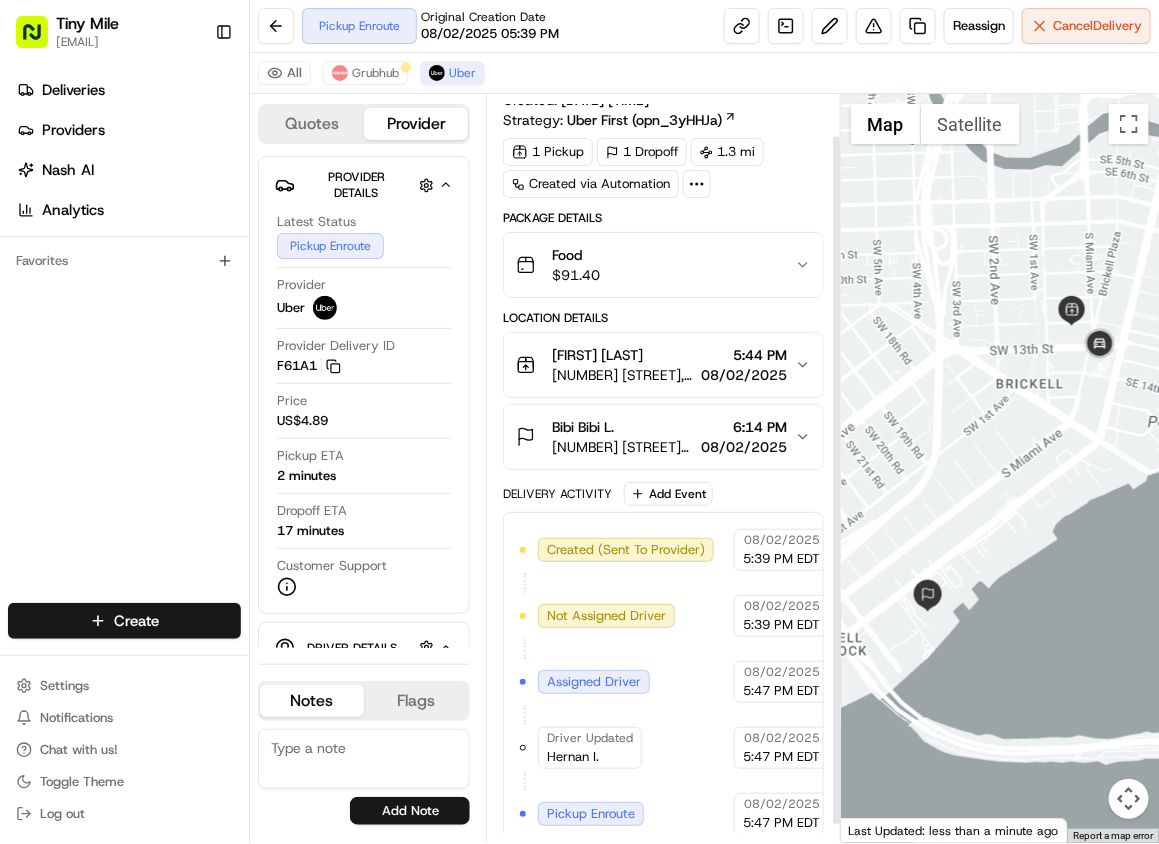 scroll, scrollTop: 64, scrollLeft: 0, axis: vertical 